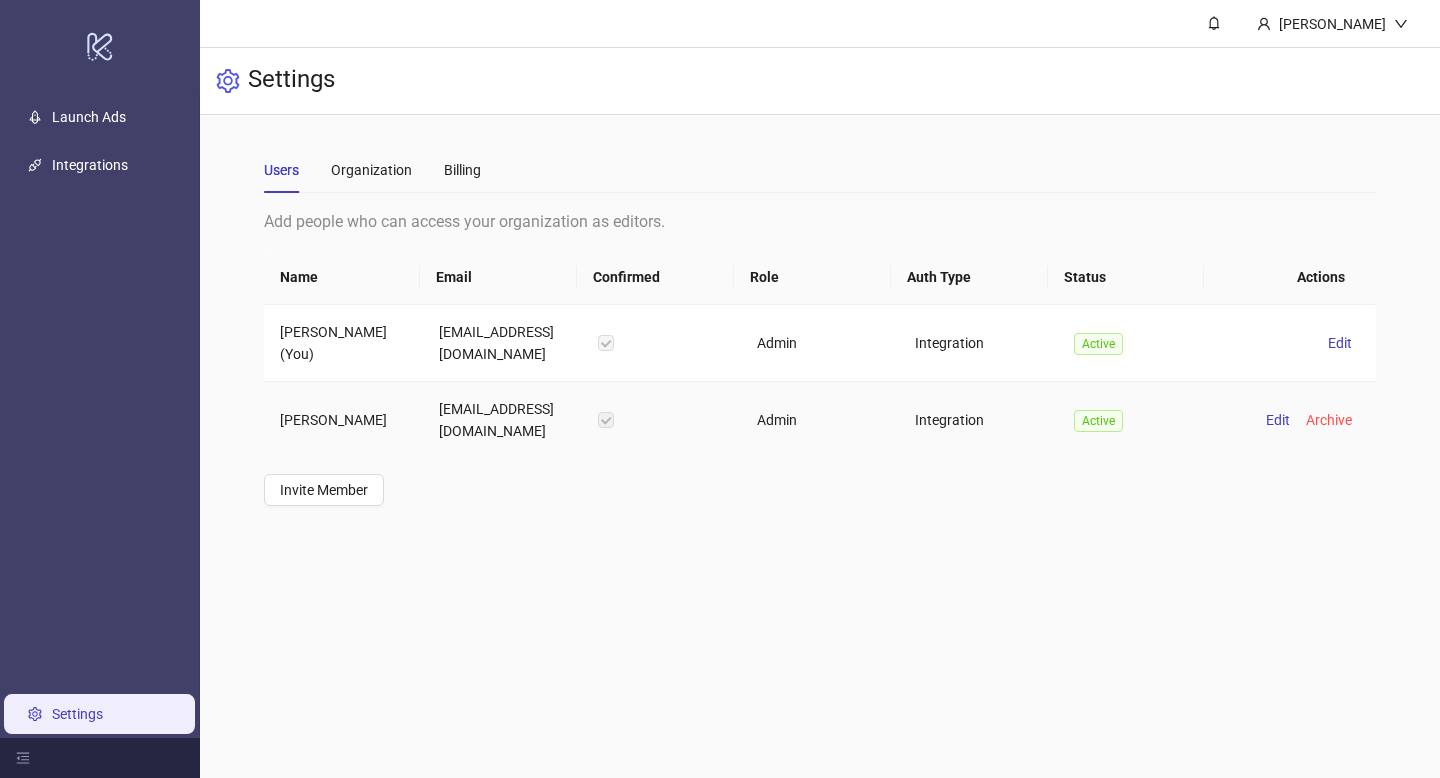 scroll, scrollTop: 0, scrollLeft: 0, axis: both 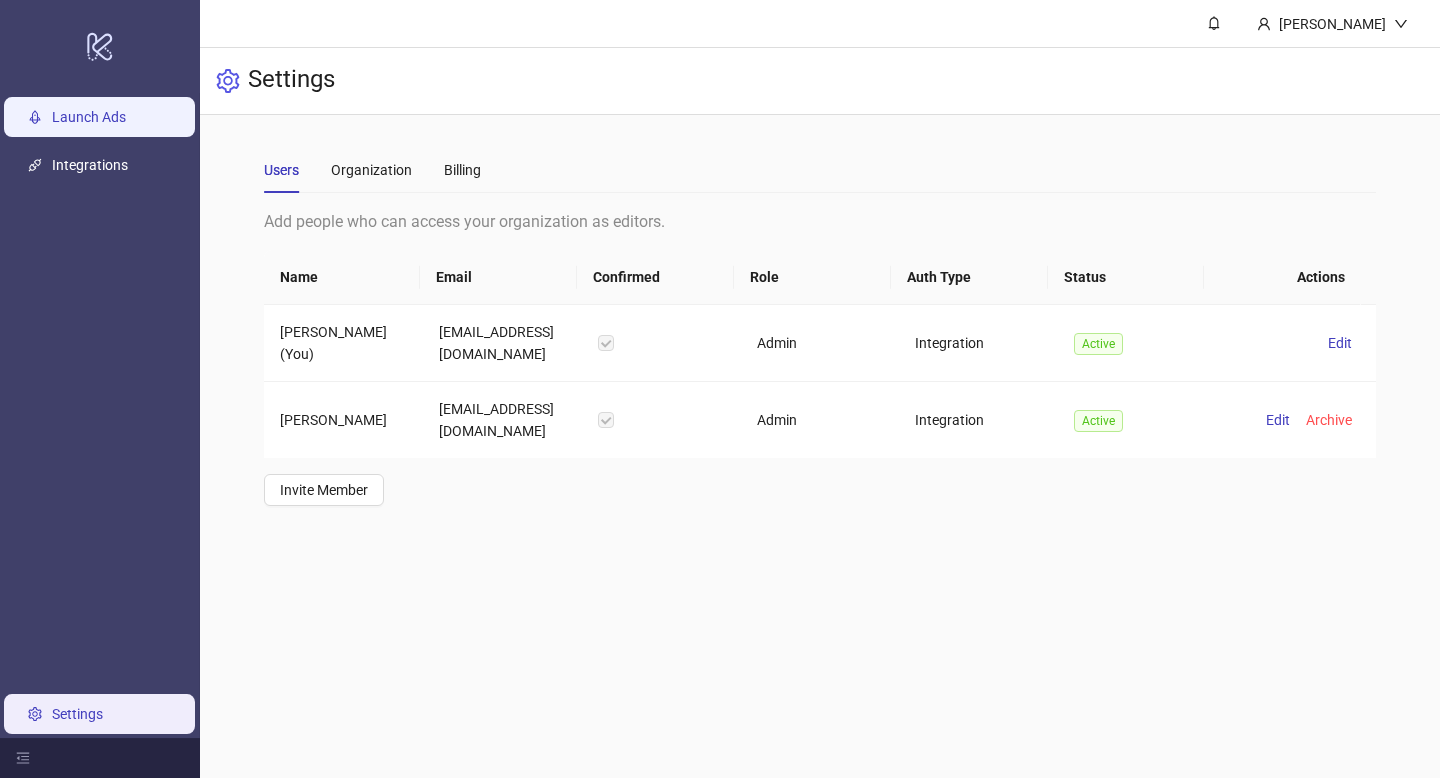 click on "Launch Ads" at bounding box center [89, 117] 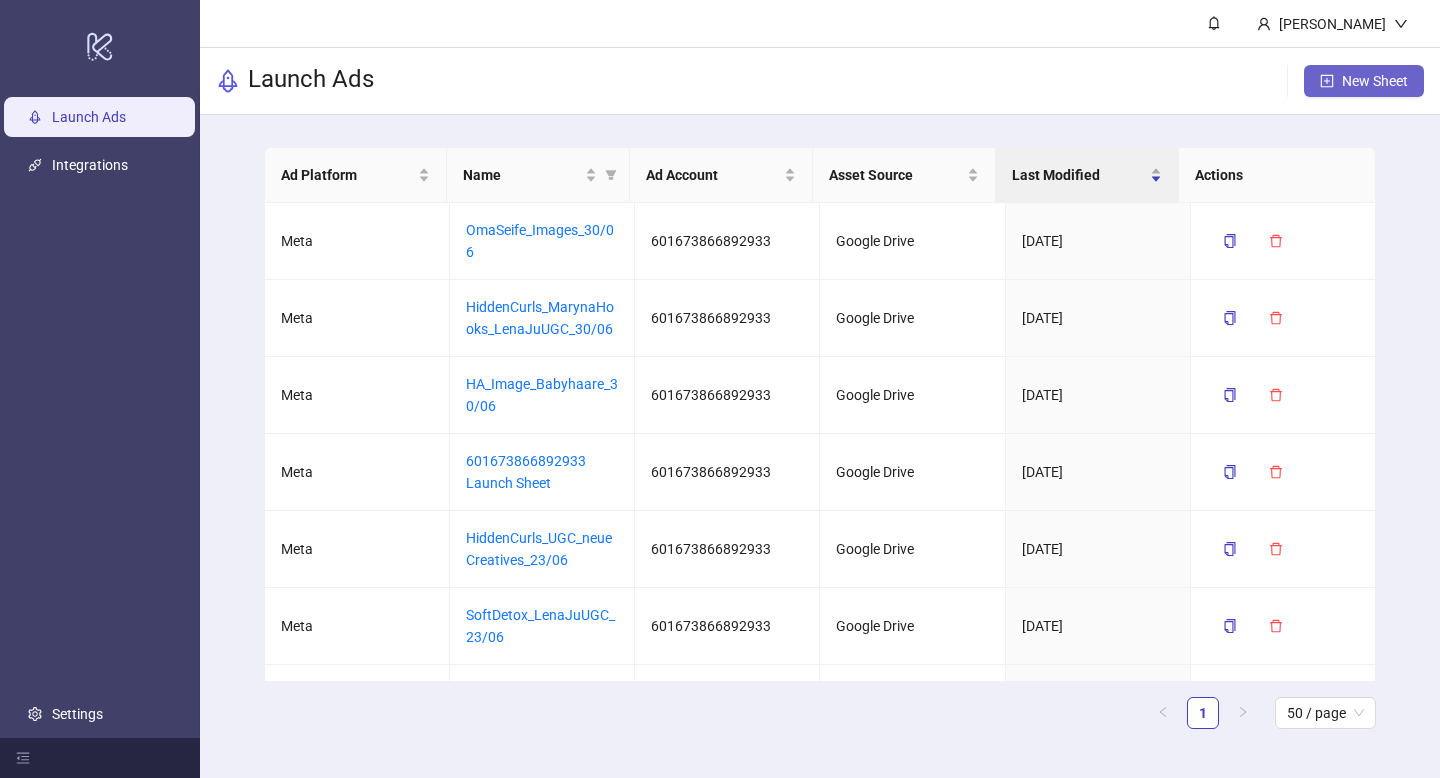 click on "New Sheet" at bounding box center (1375, 81) 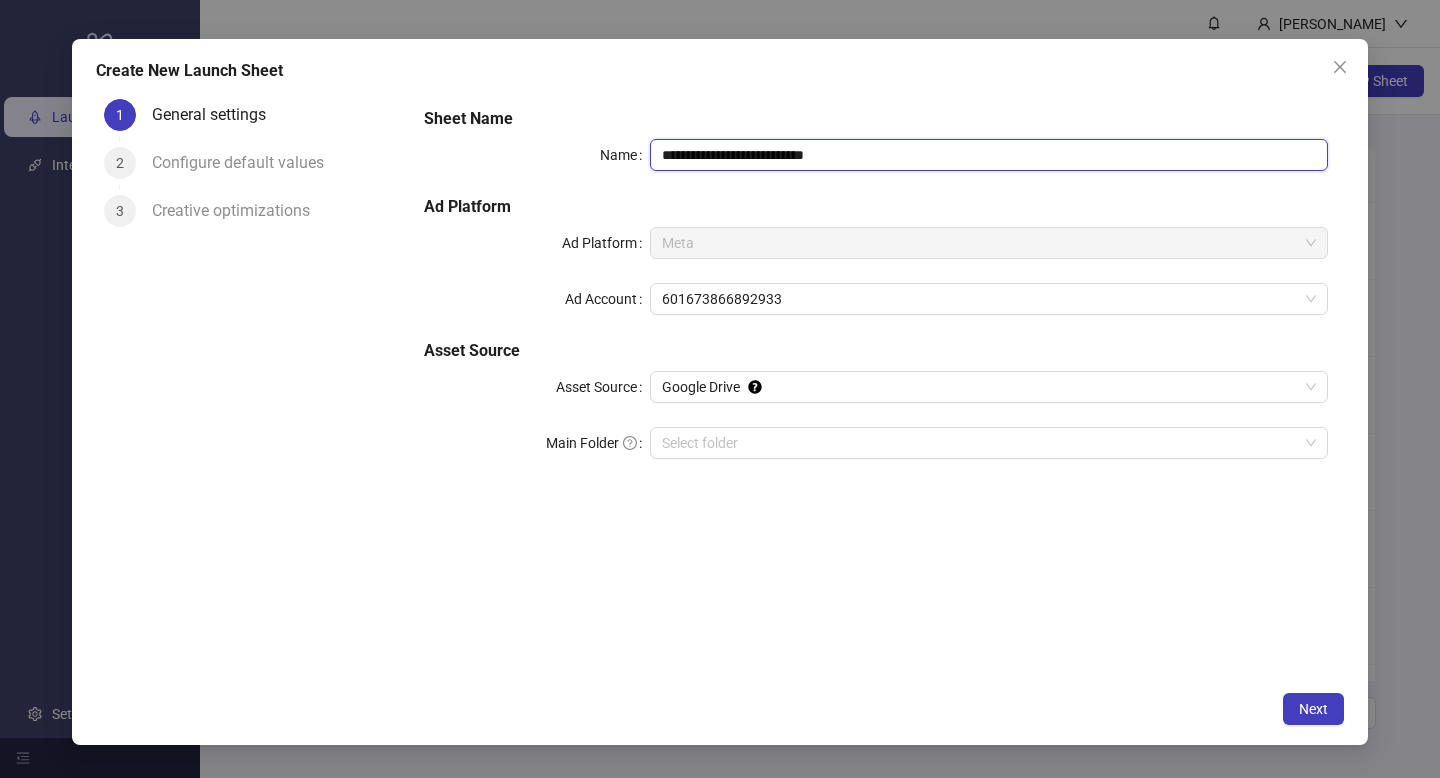 click on "**********" at bounding box center [989, 155] 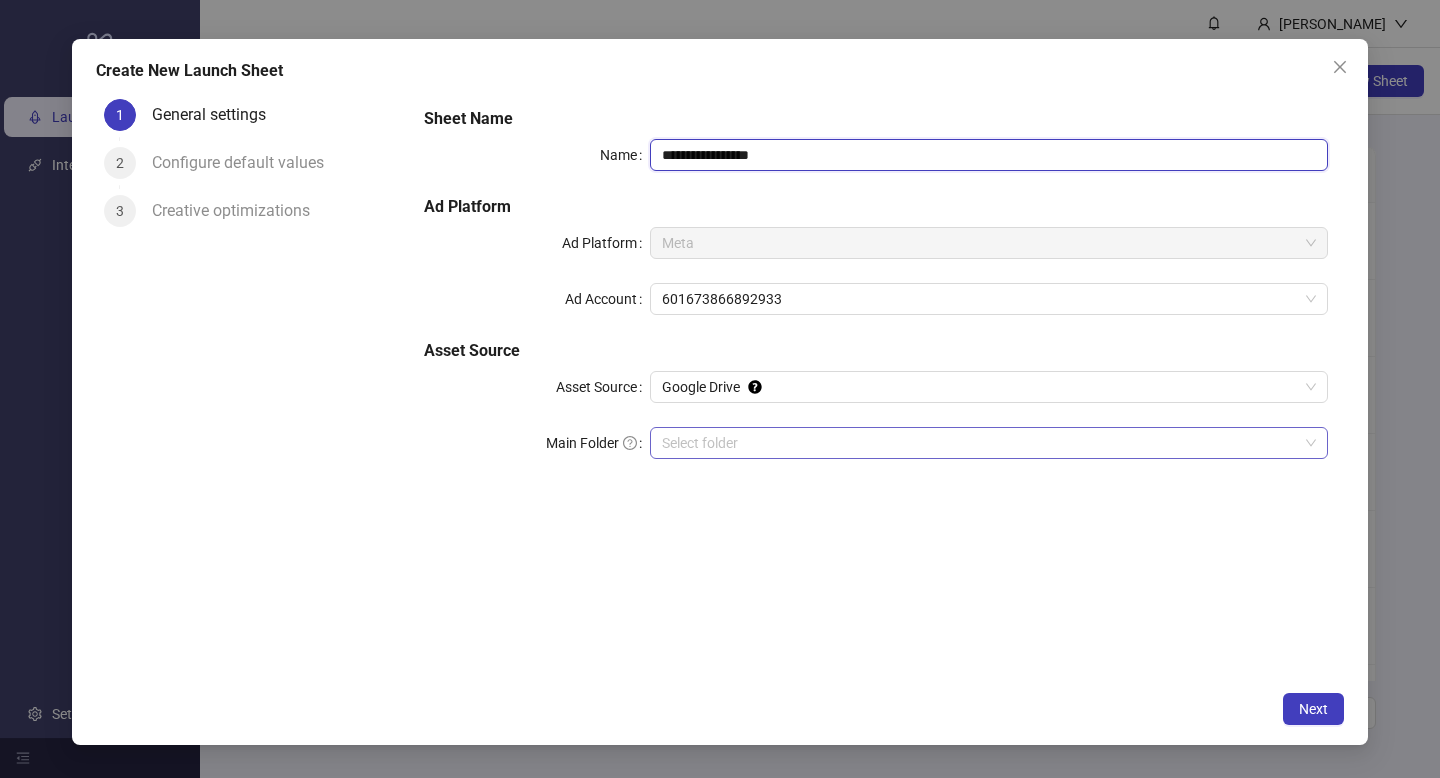 type on "**********" 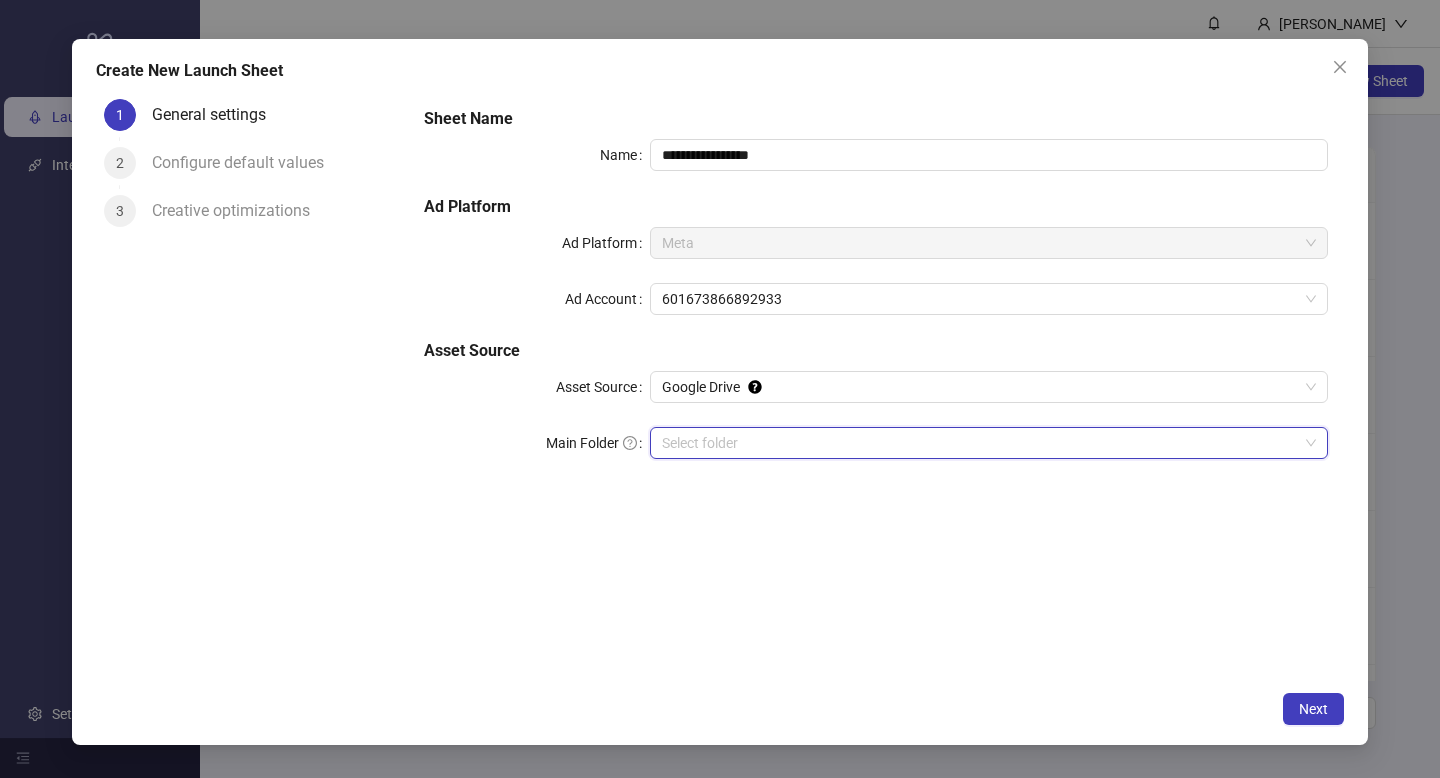 click on "Main Folder" at bounding box center [980, 443] 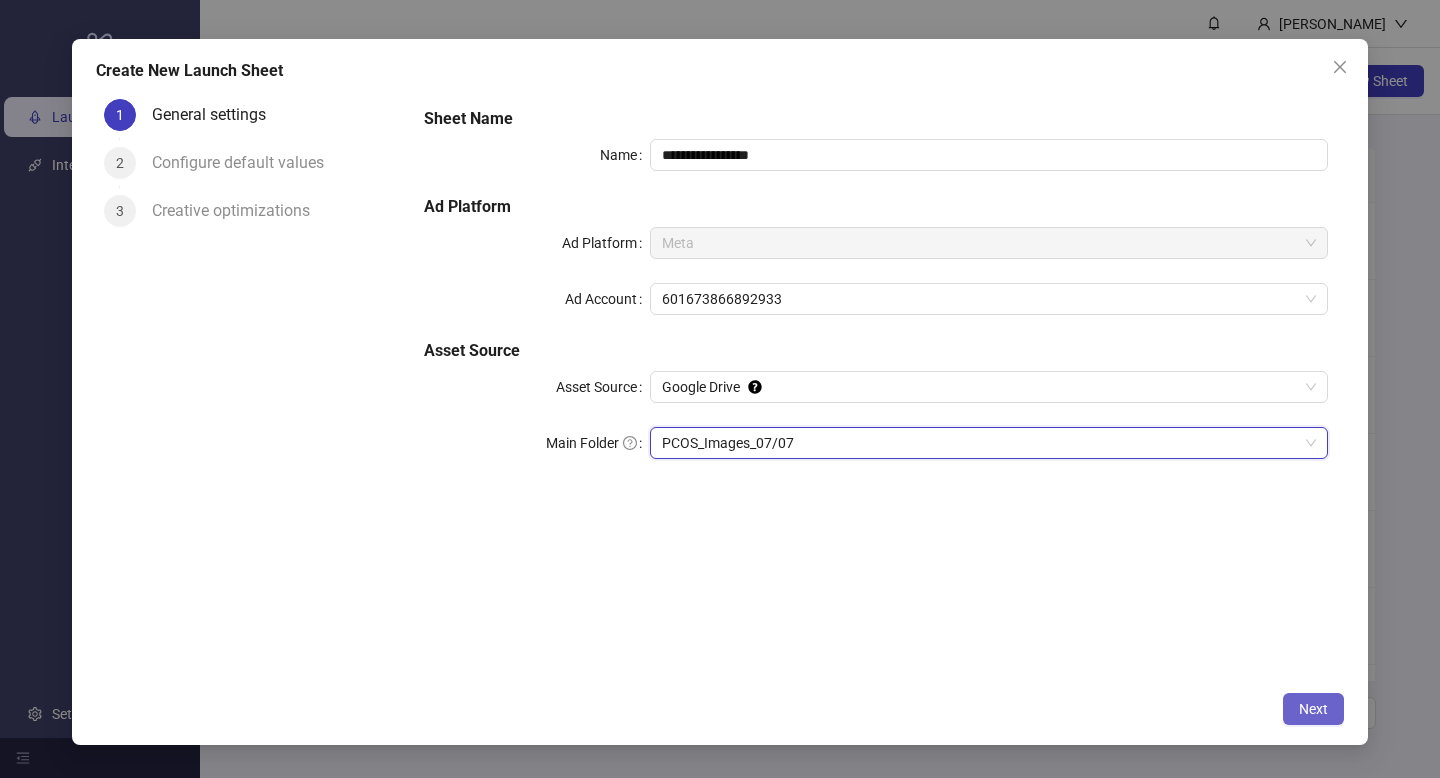 click on "Next" at bounding box center (1313, 709) 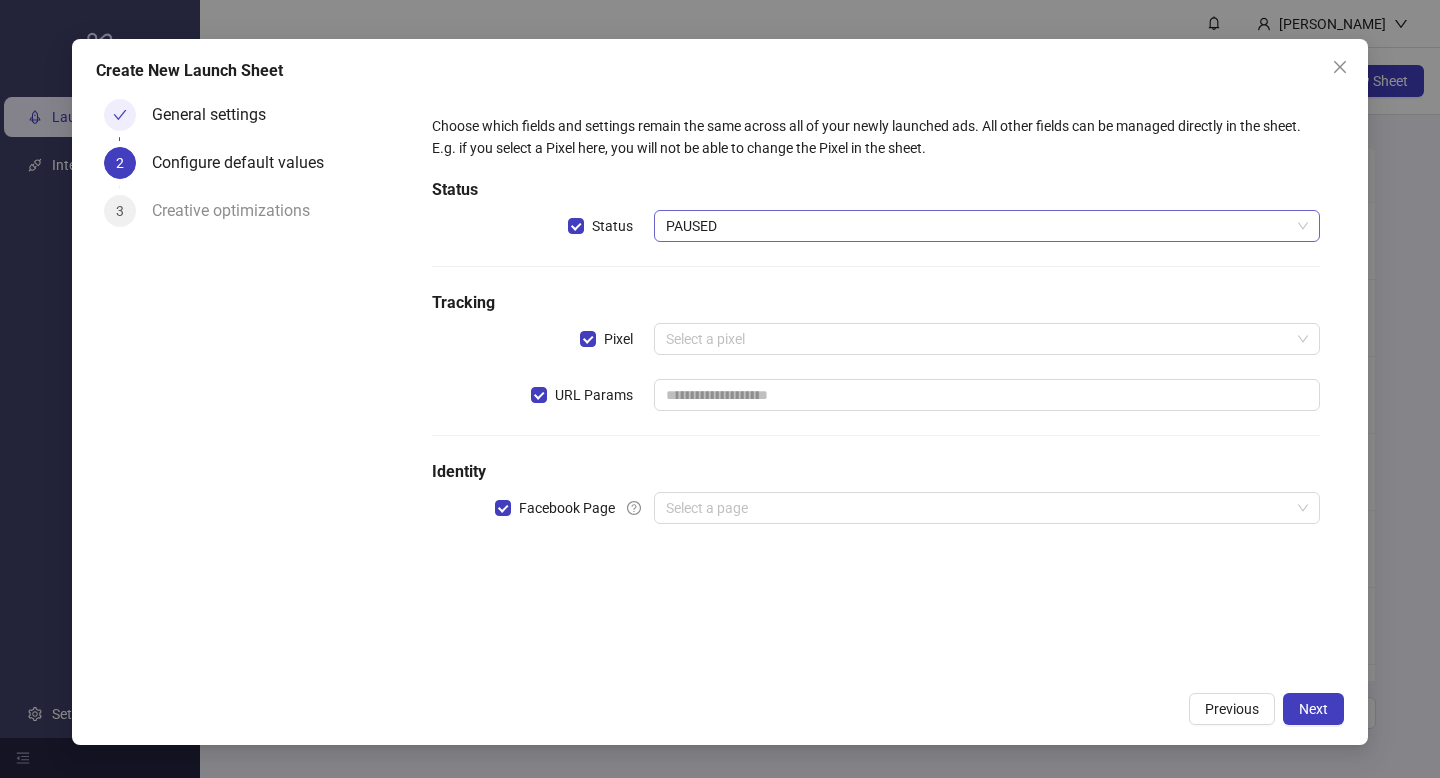 click on "PAUSED" at bounding box center [987, 226] 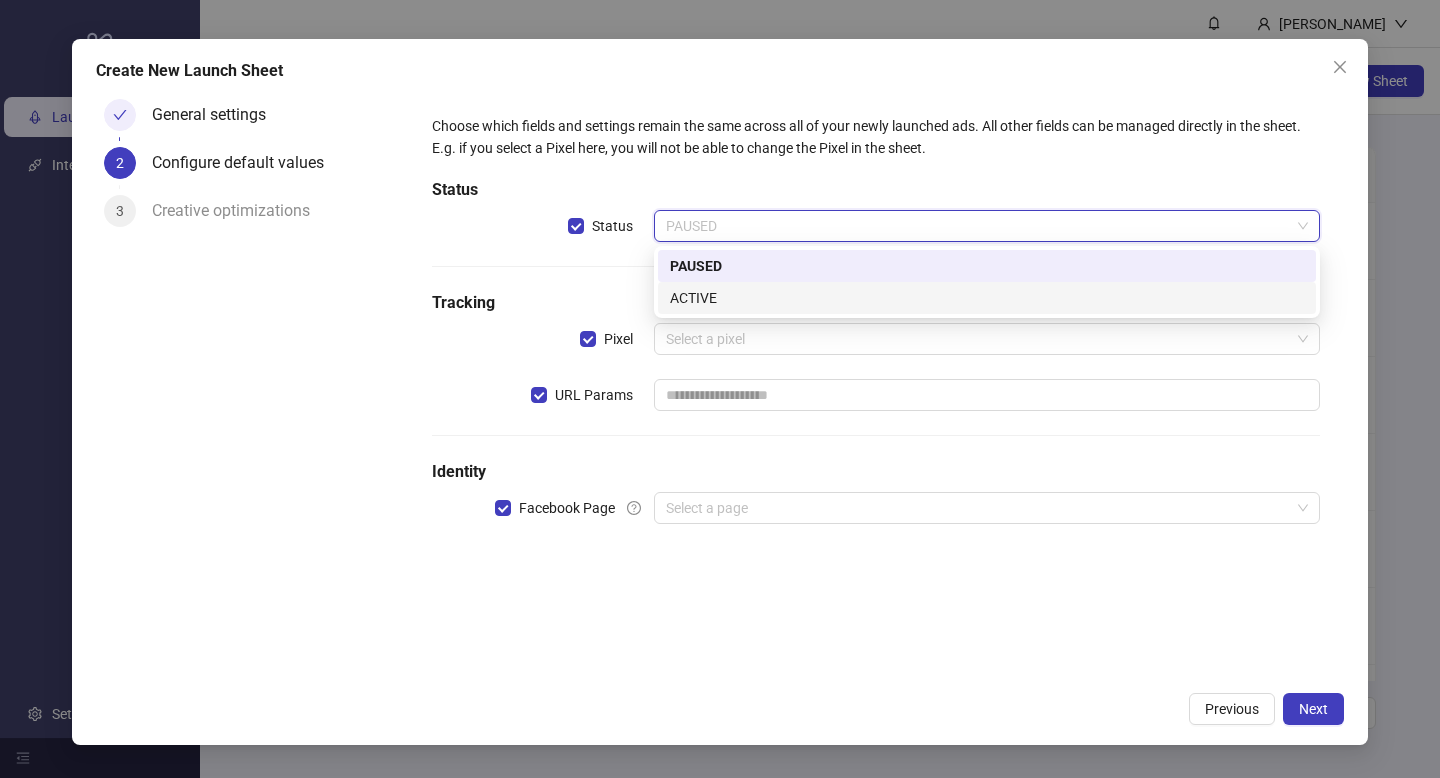 click on "ACTIVE" at bounding box center (987, 298) 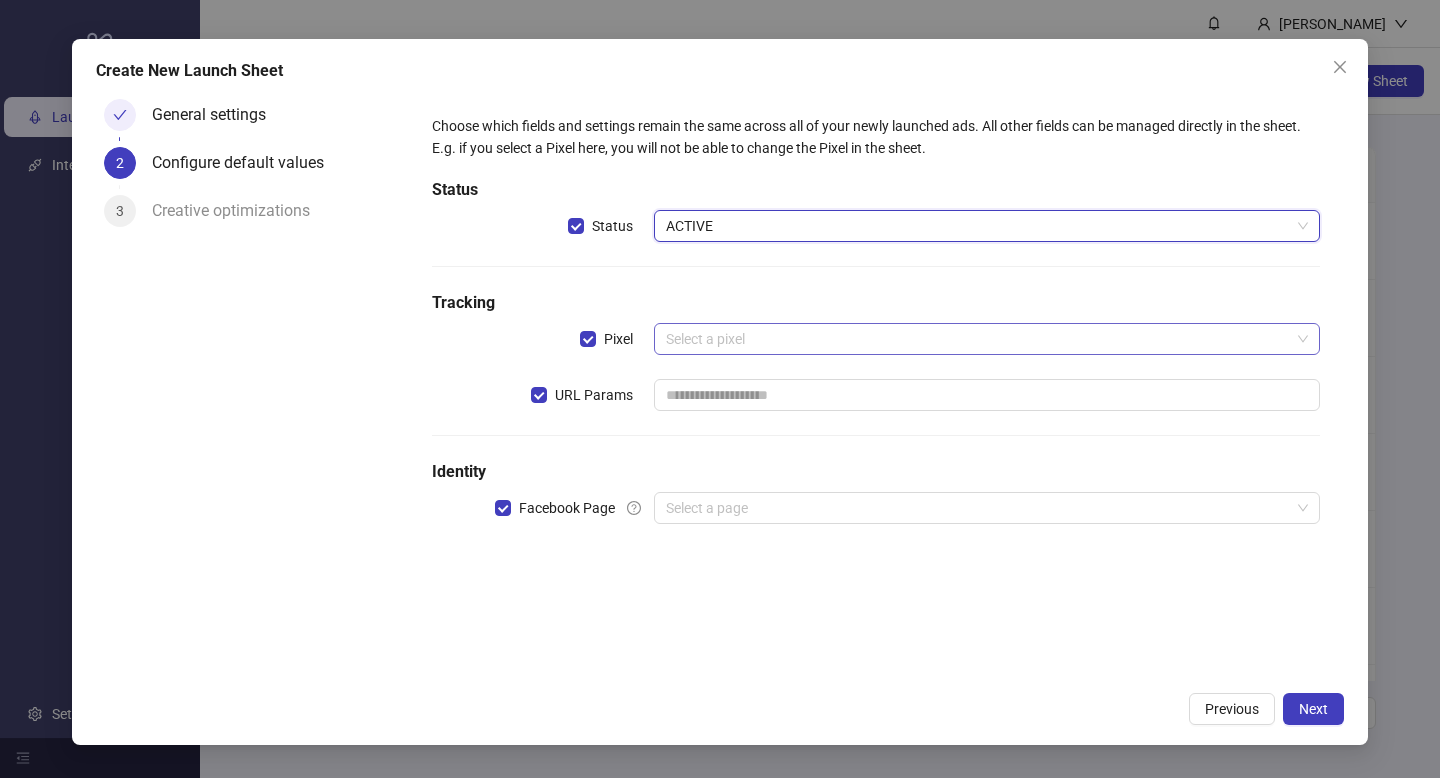 click at bounding box center (978, 339) 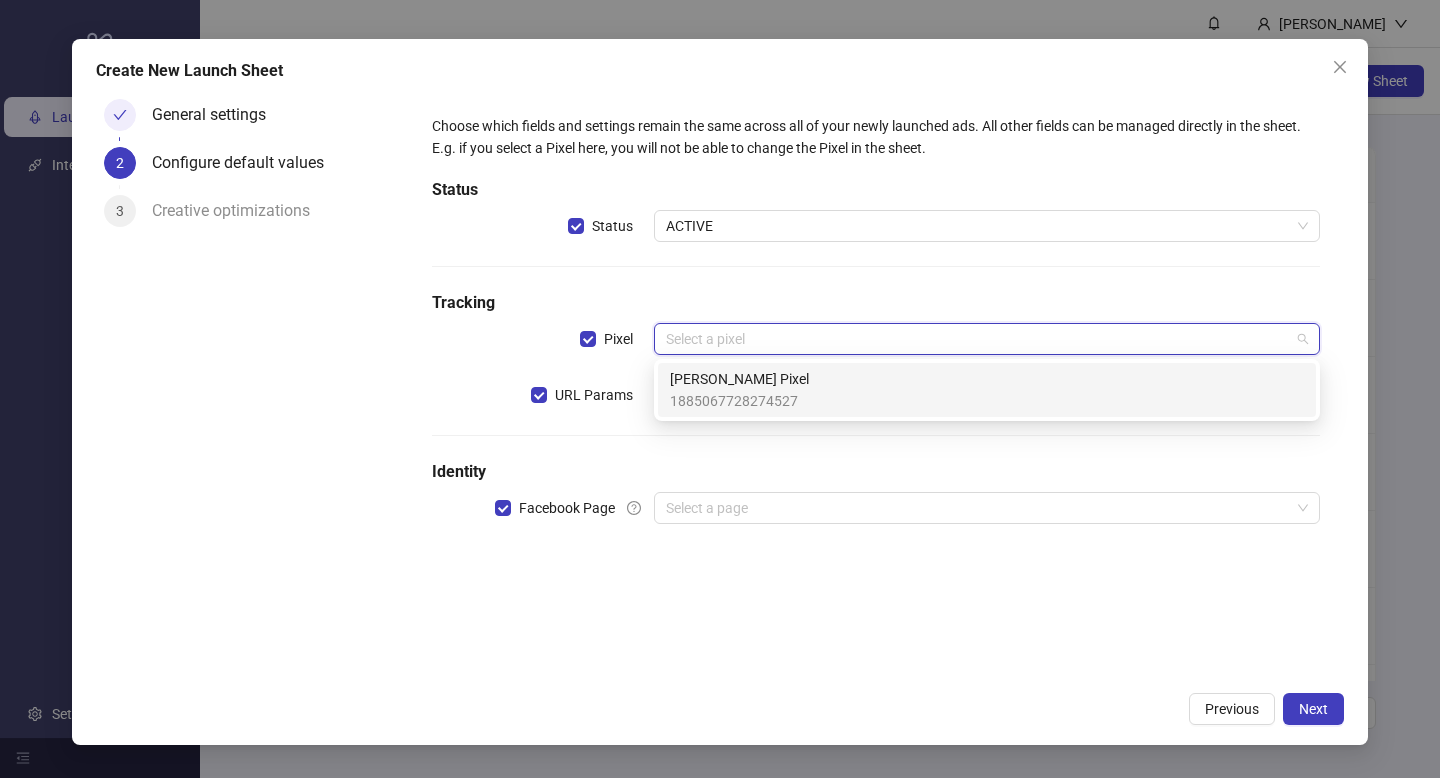 click on "[PERSON_NAME] Pixel" at bounding box center [739, 379] 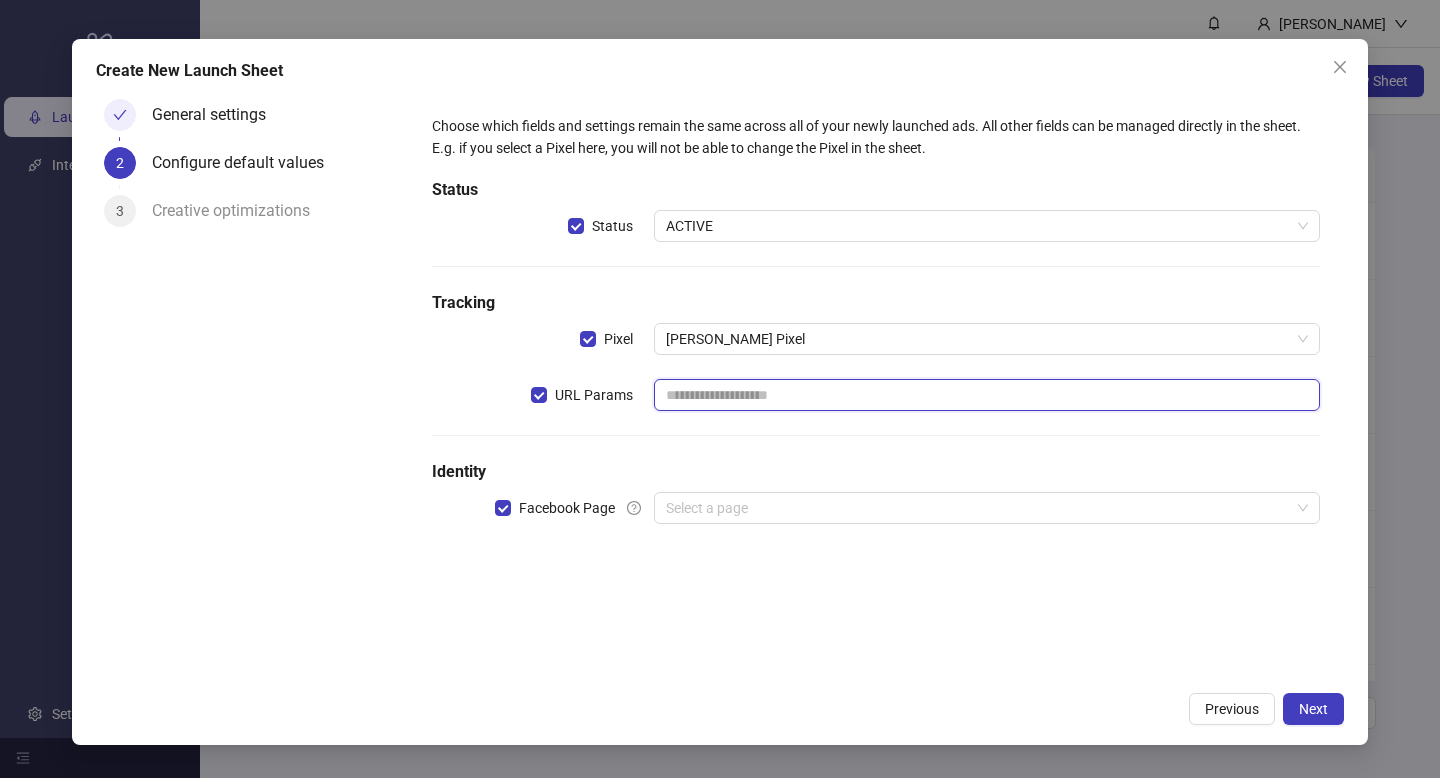 click at bounding box center [987, 395] 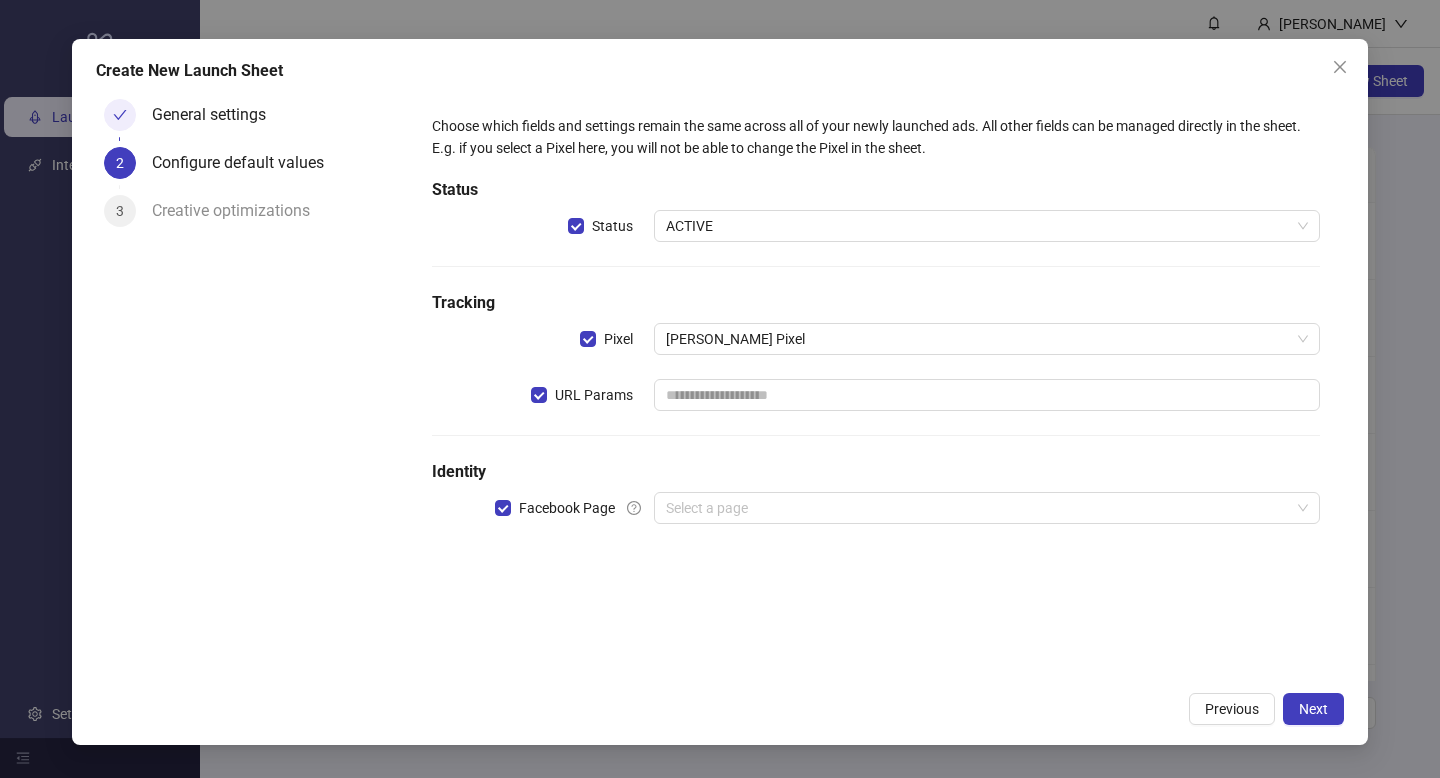 click on "Choose which fields and settings remain the same across all of your newly launched ads. All other fields can be managed directly in the sheet. E.g. if you select a Pixel here, you will not be able to change the Pixel in the sheet. Status Status ACTIVE Tracking Pixel [PERSON_NAME] Pixel URL Params Identity Facebook Page Select a page" at bounding box center [876, 331] 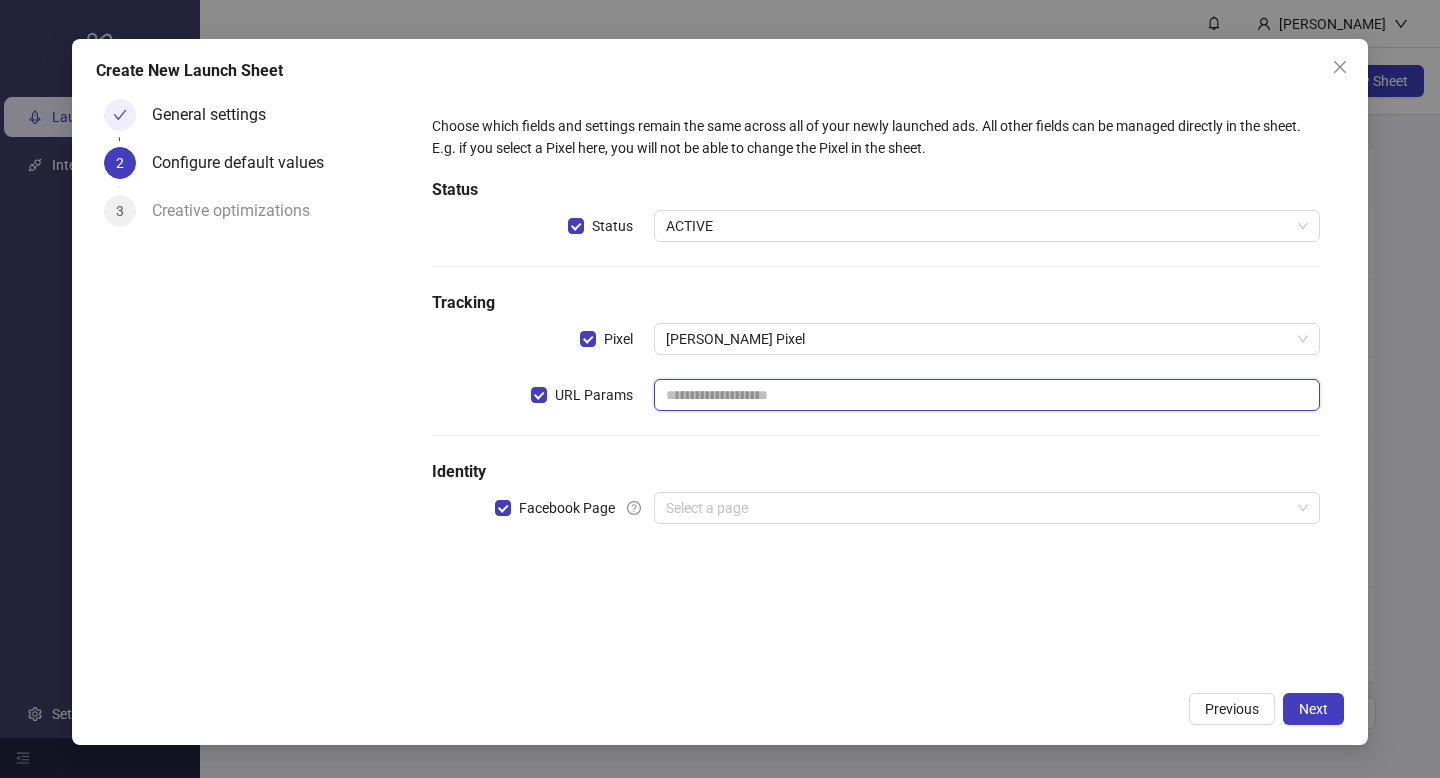 click at bounding box center (987, 395) 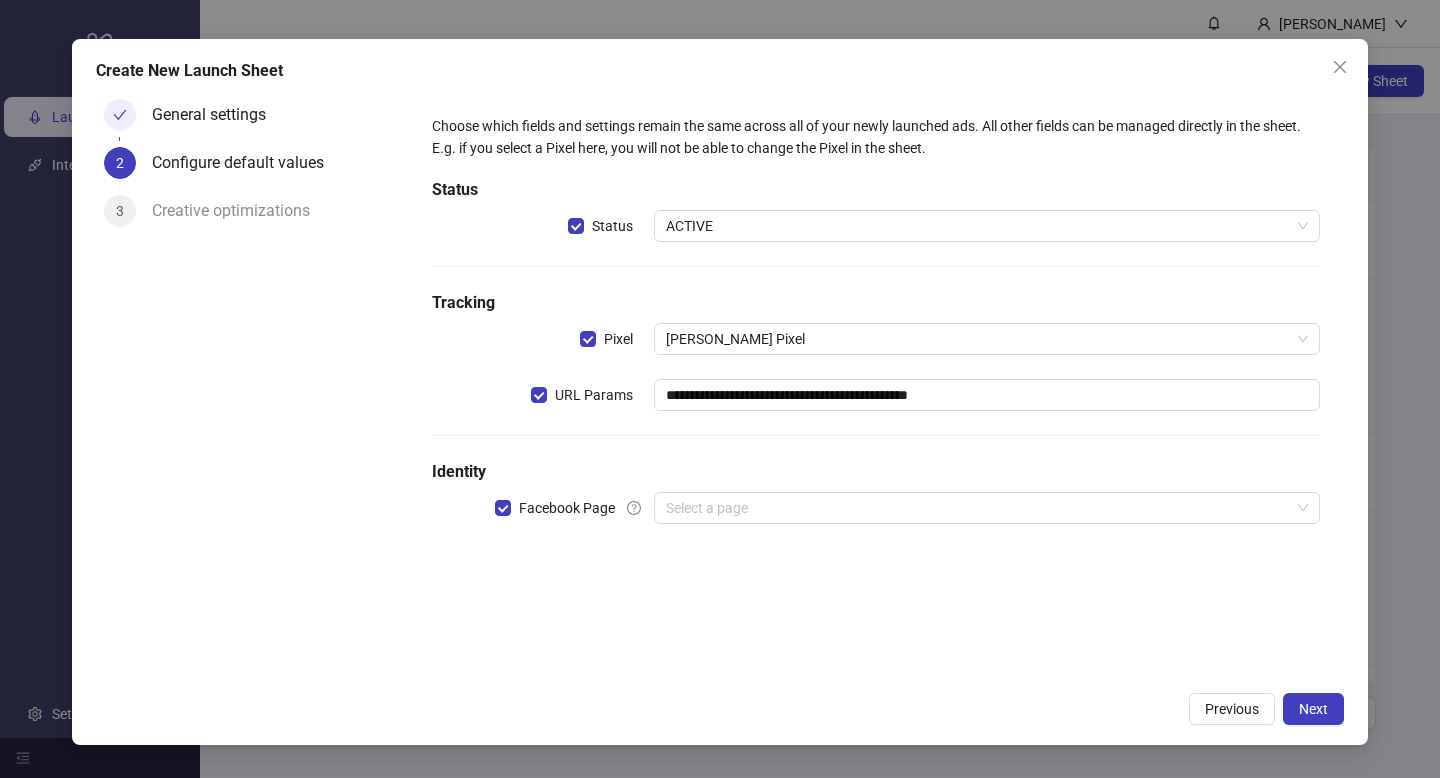 click on "**********" at bounding box center [876, 331] 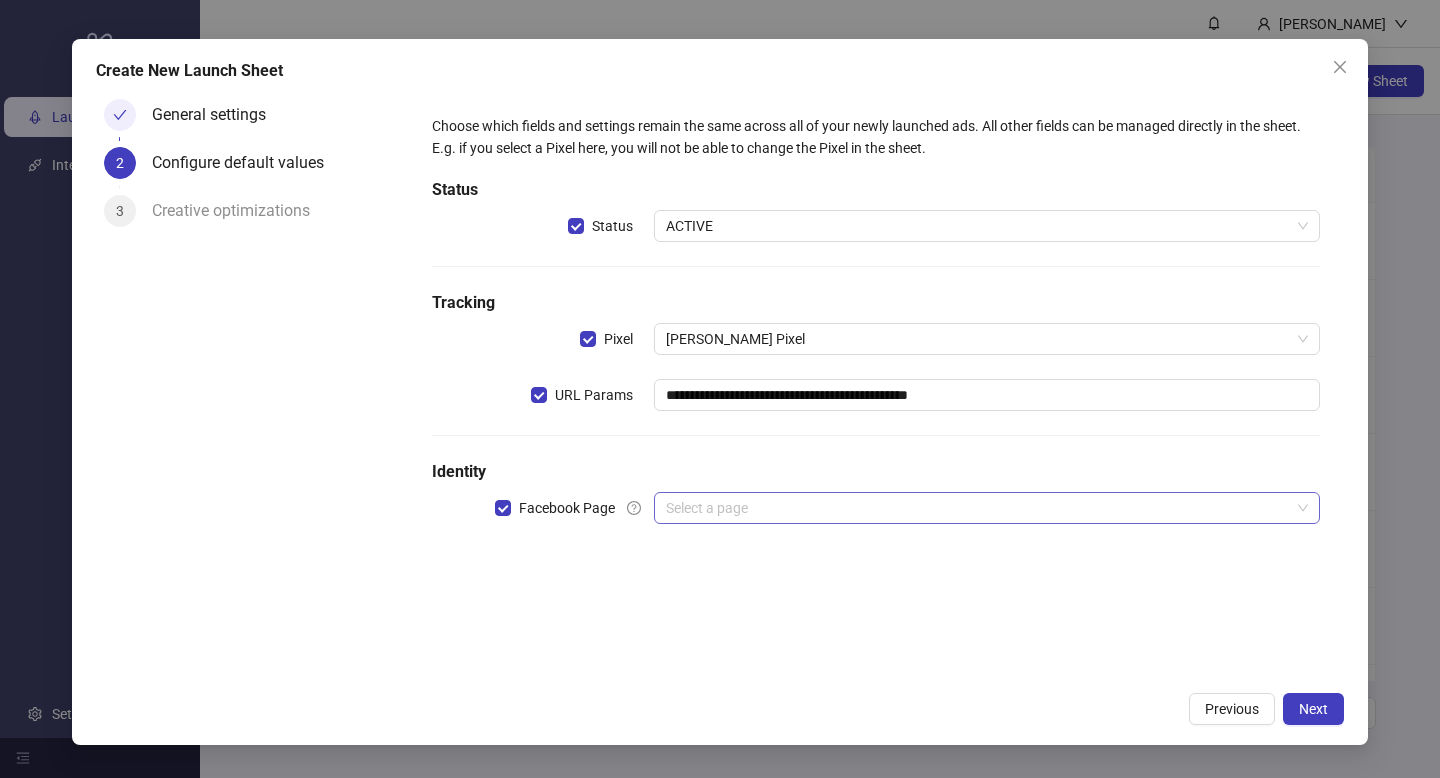 click at bounding box center (978, 508) 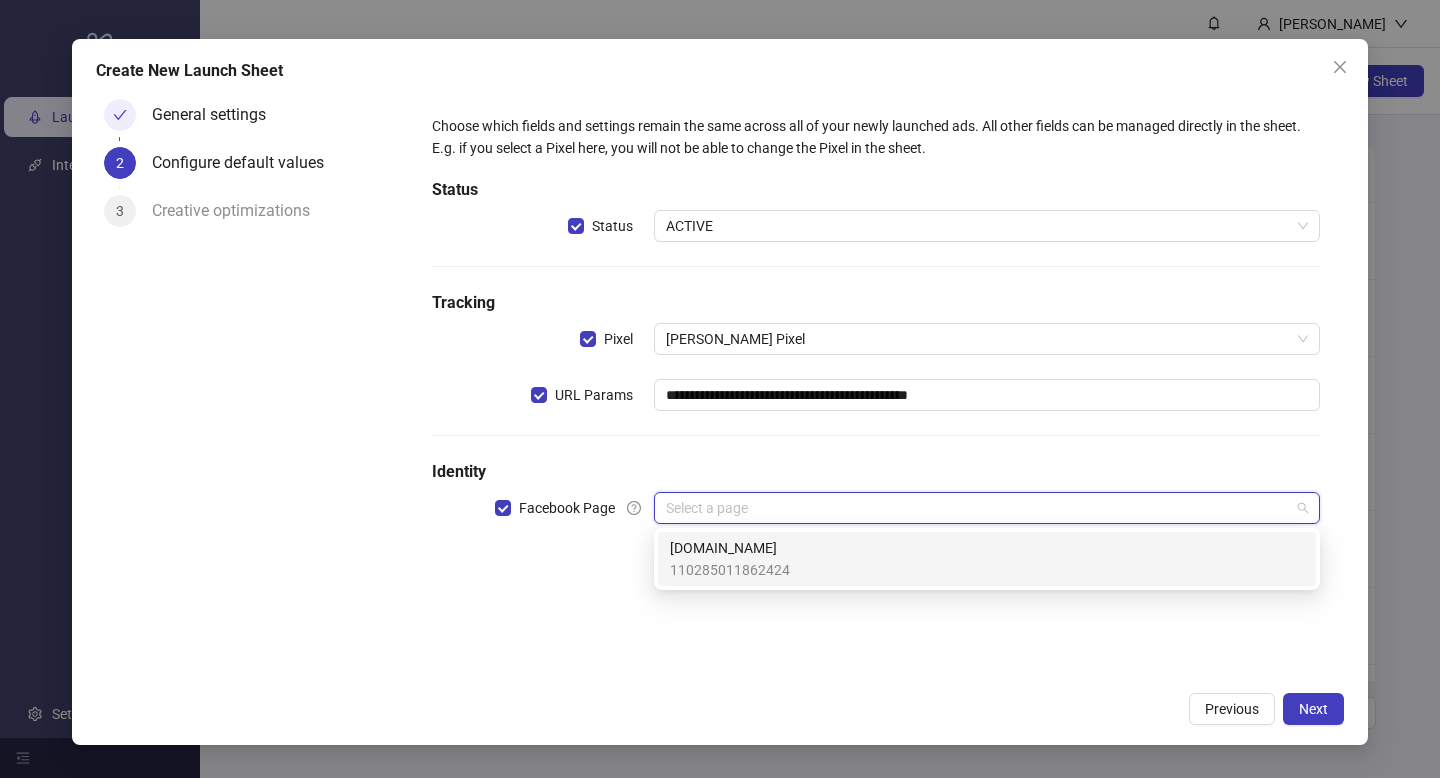 click on "[DOMAIN_NAME]" at bounding box center (730, 548) 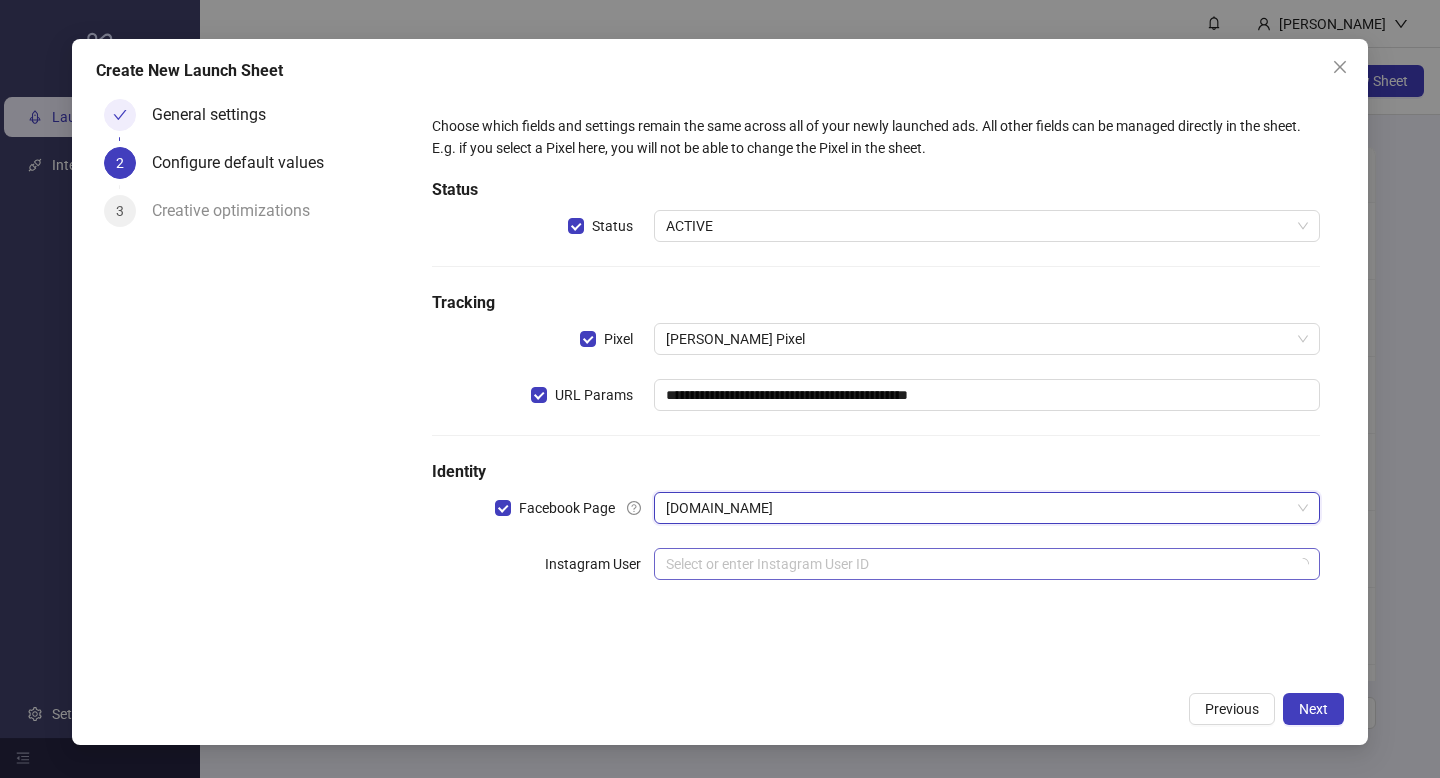 click at bounding box center [978, 564] 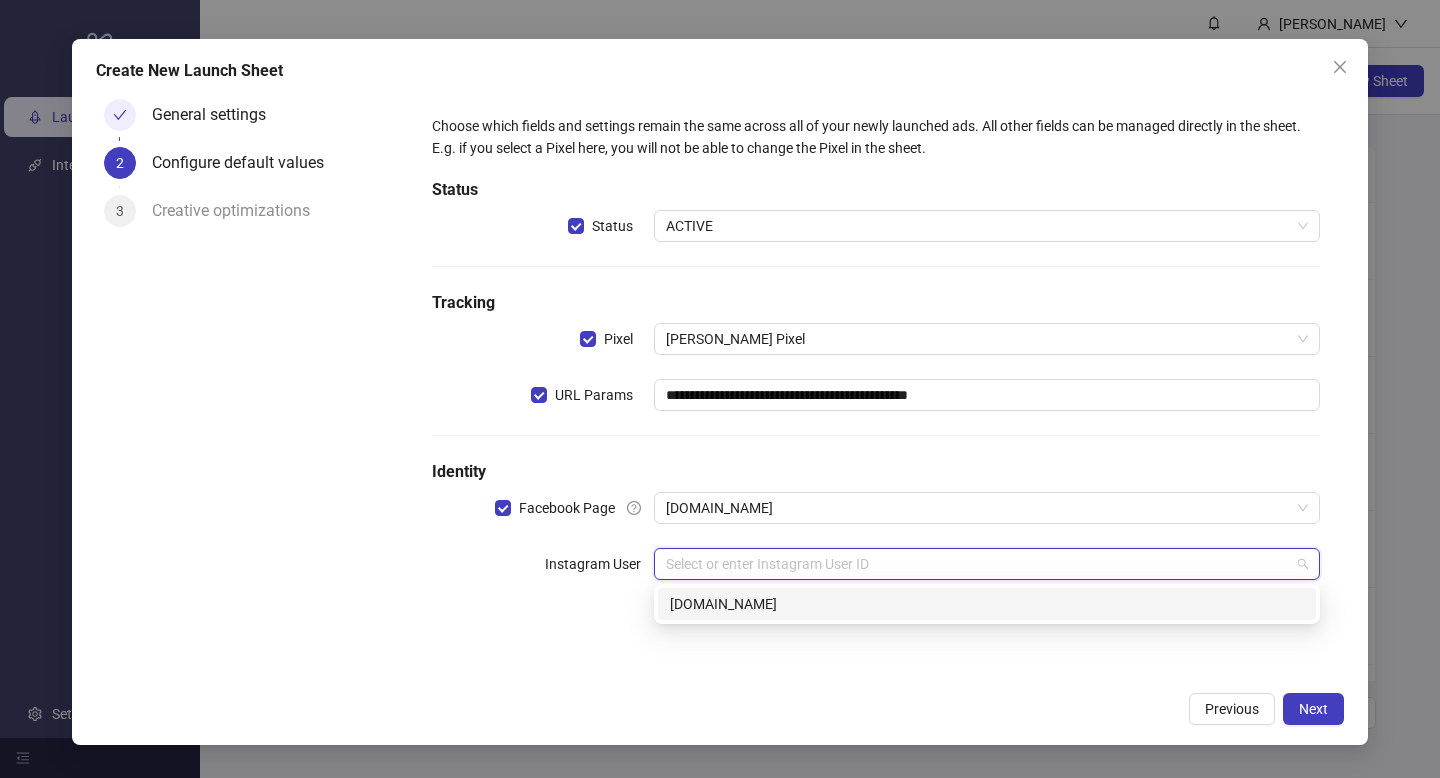 drag, startPoint x: 736, startPoint y: 582, endPoint x: 746, endPoint y: 603, distance: 23.259407 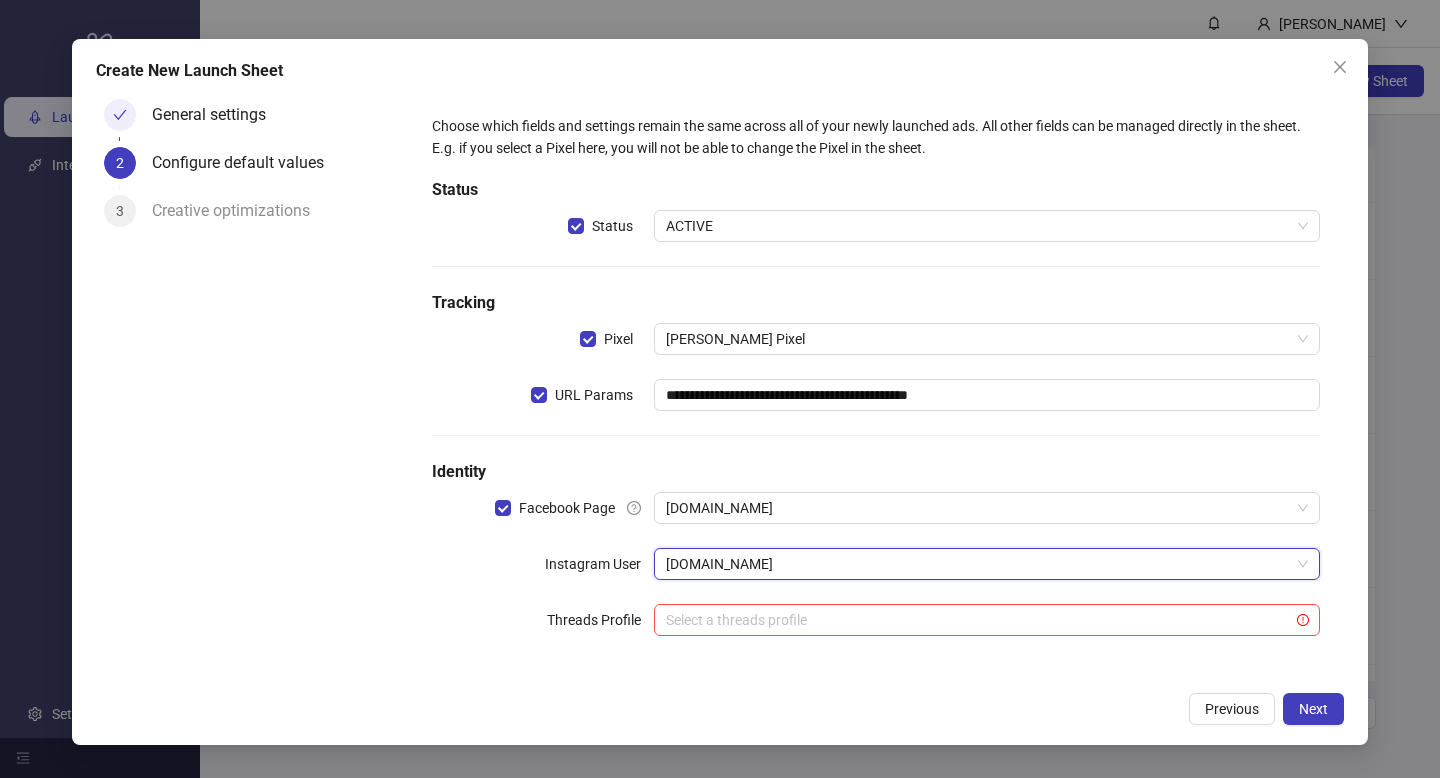 click on "**********" at bounding box center [876, 387] 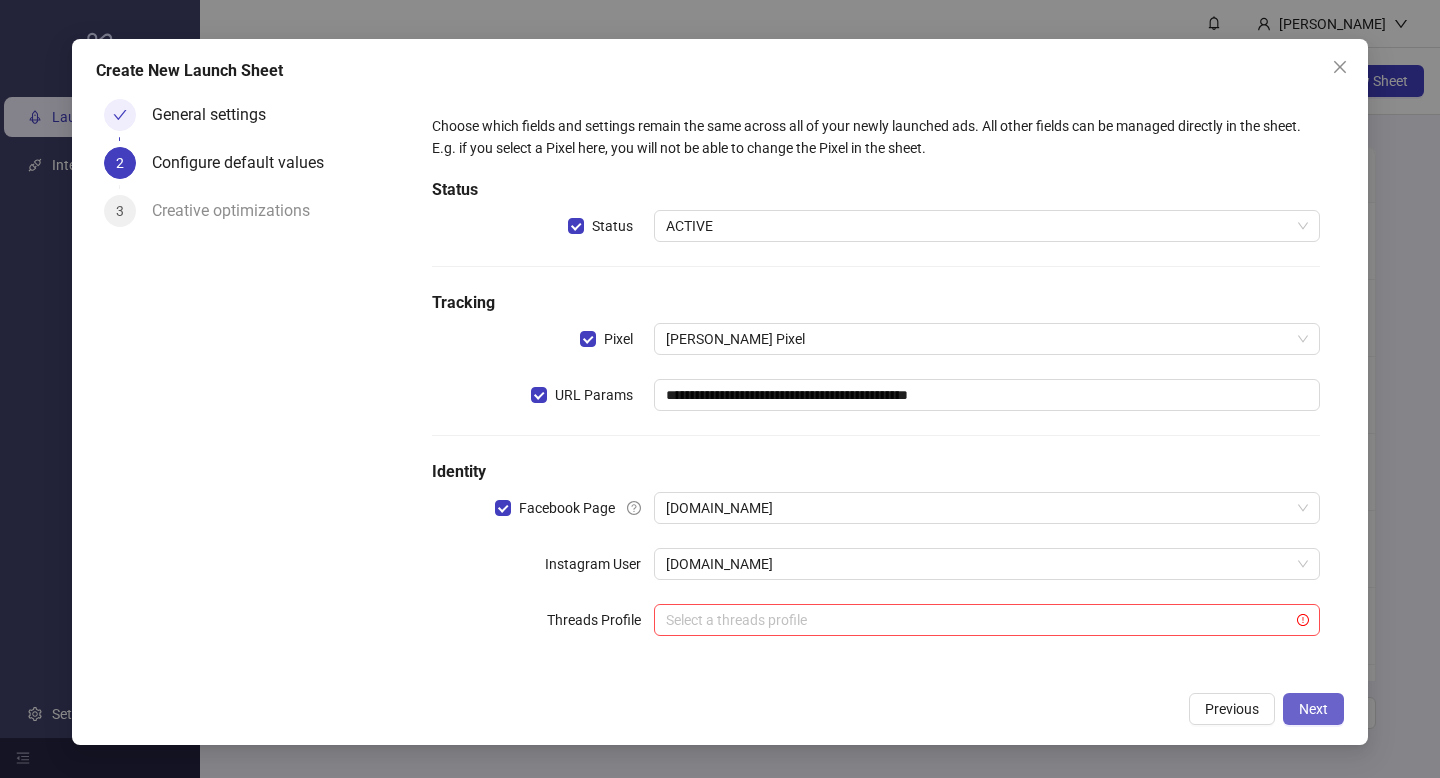 click on "Next" at bounding box center [1313, 709] 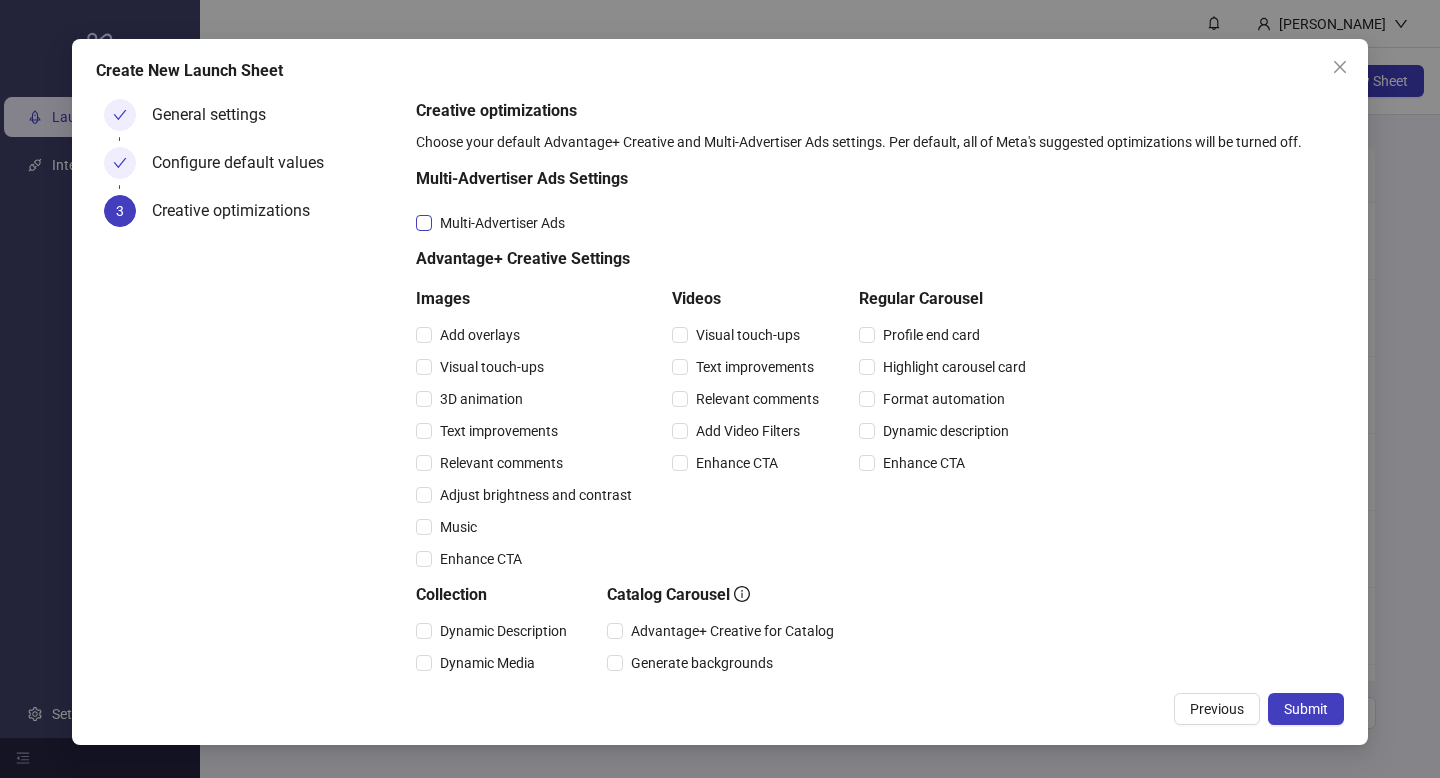 click on "Multi-Advertiser Ads" at bounding box center (502, 223) 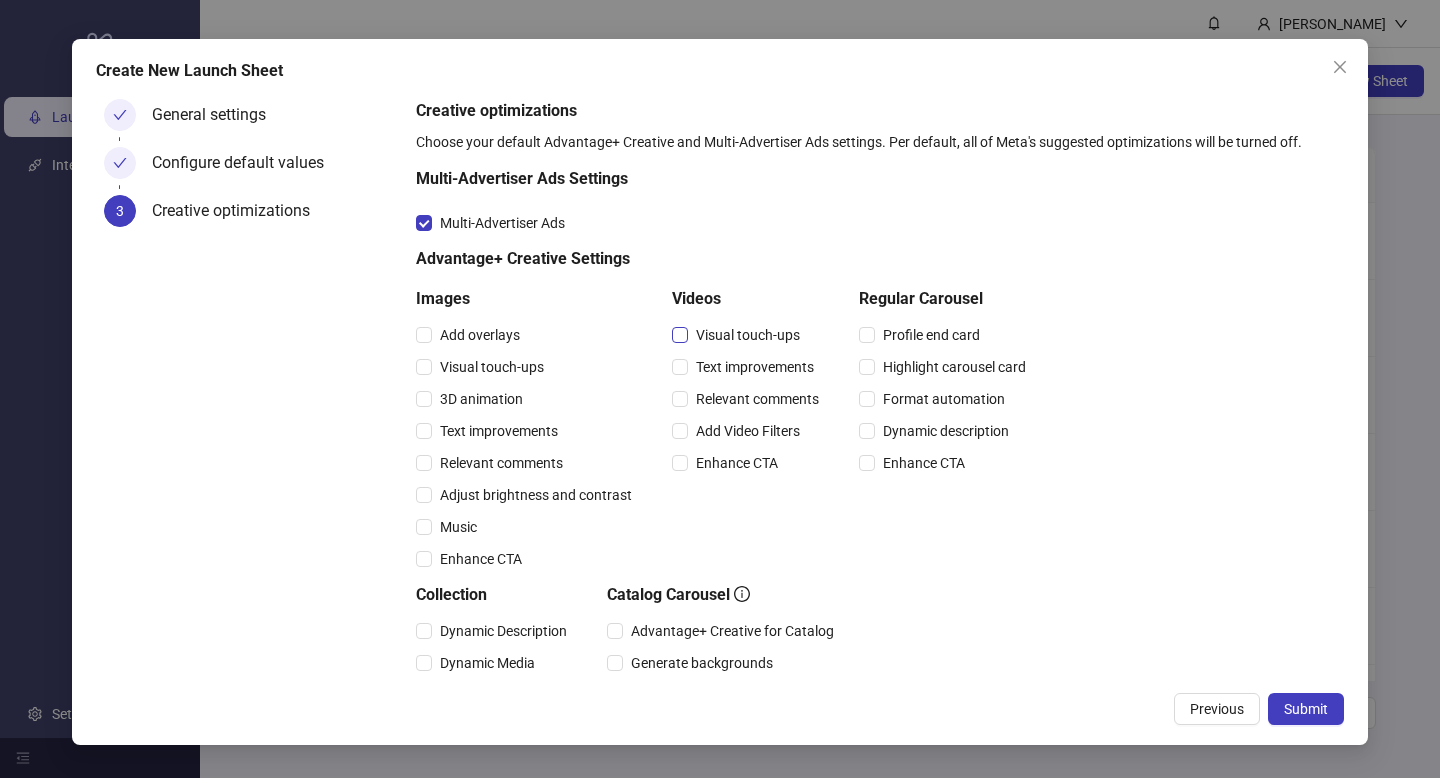 click on "Visual touch-ups" at bounding box center (748, 335) 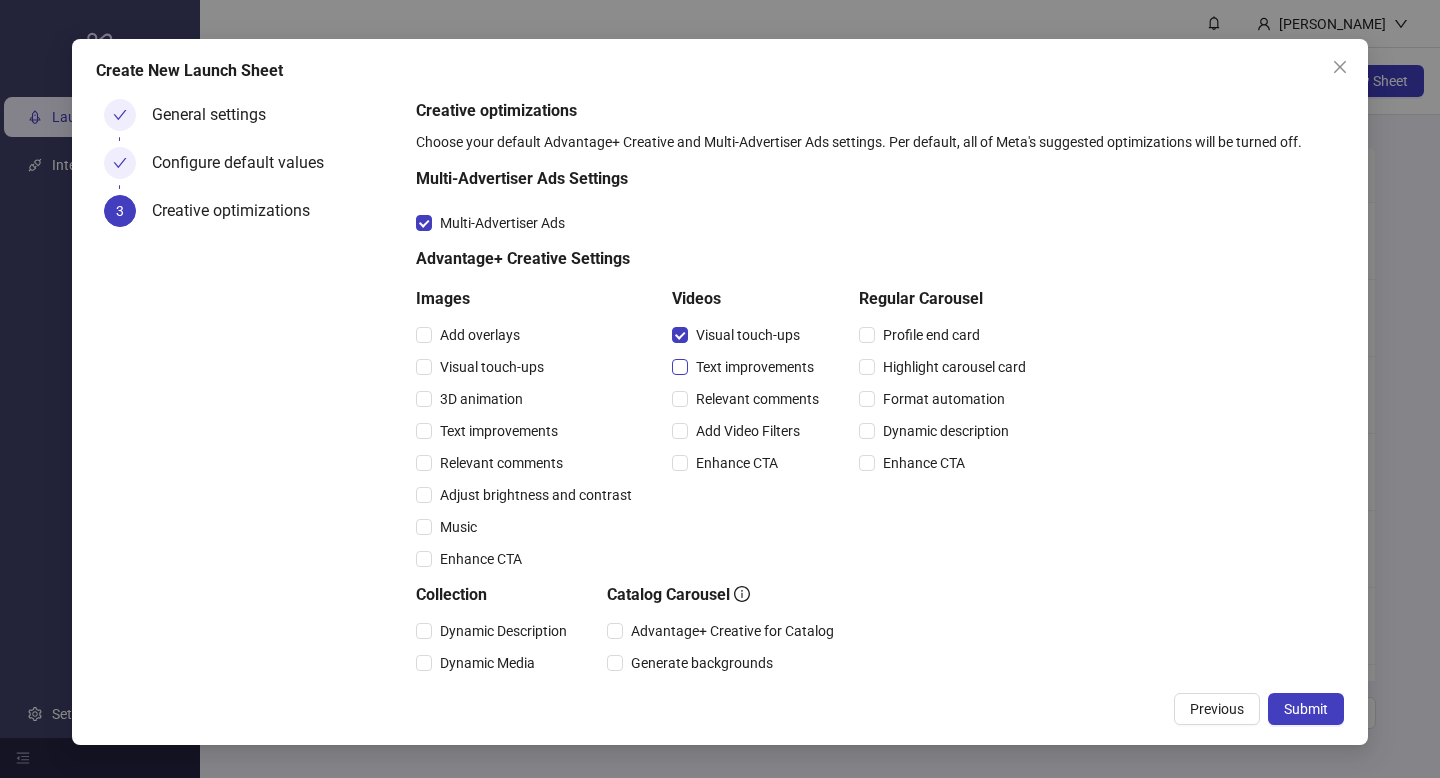click on "Text improvements" at bounding box center [755, 367] 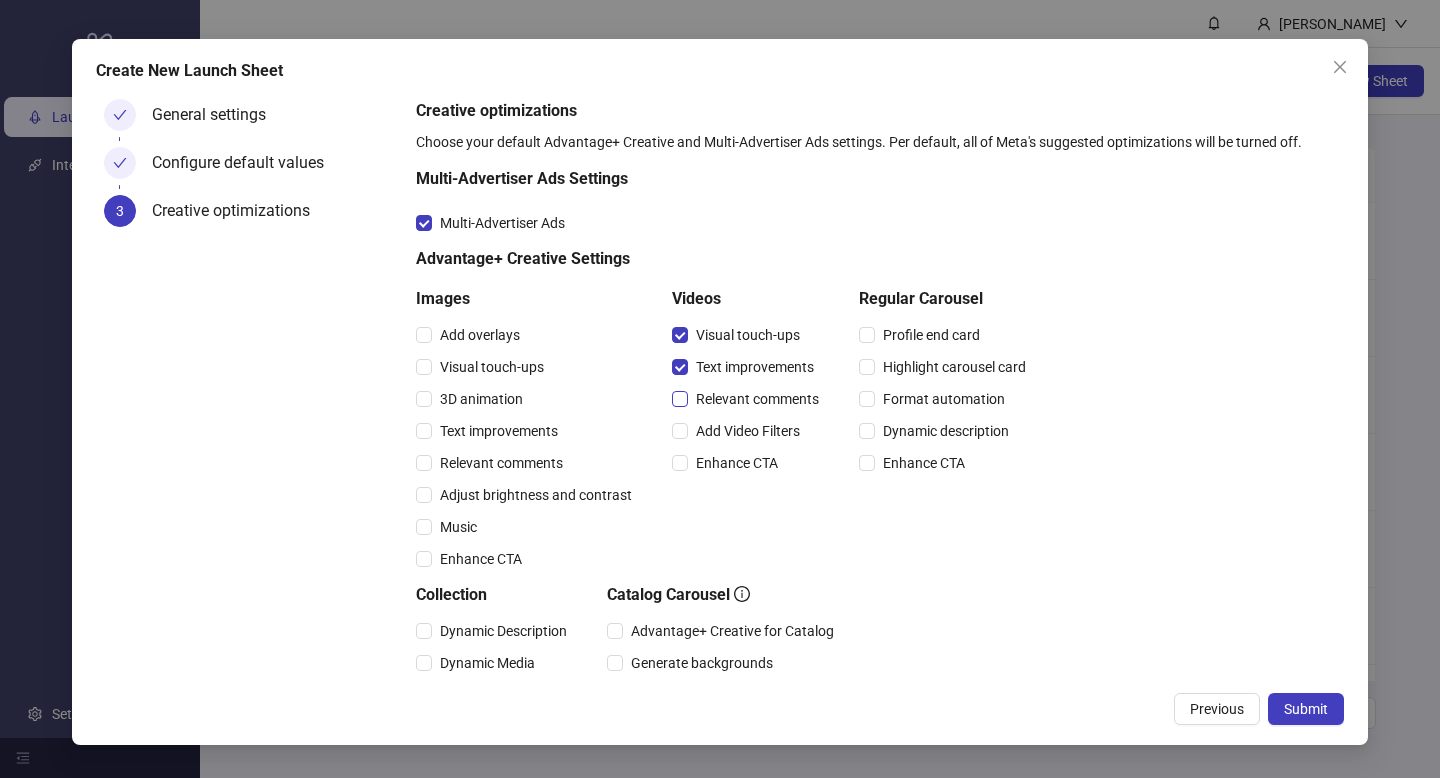 click on "Relevant comments" at bounding box center (757, 399) 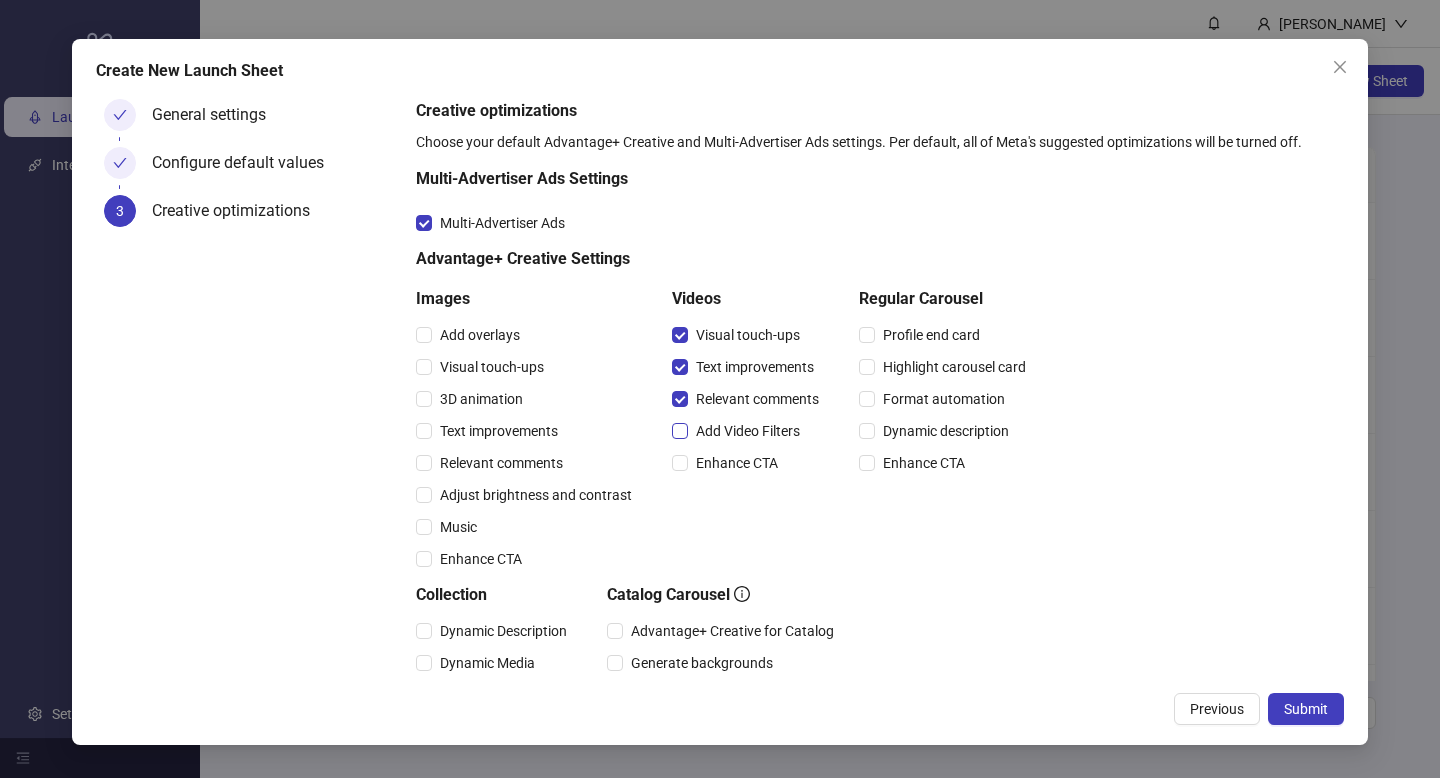 click on "Add Video Filters" at bounding box center (748, 431) 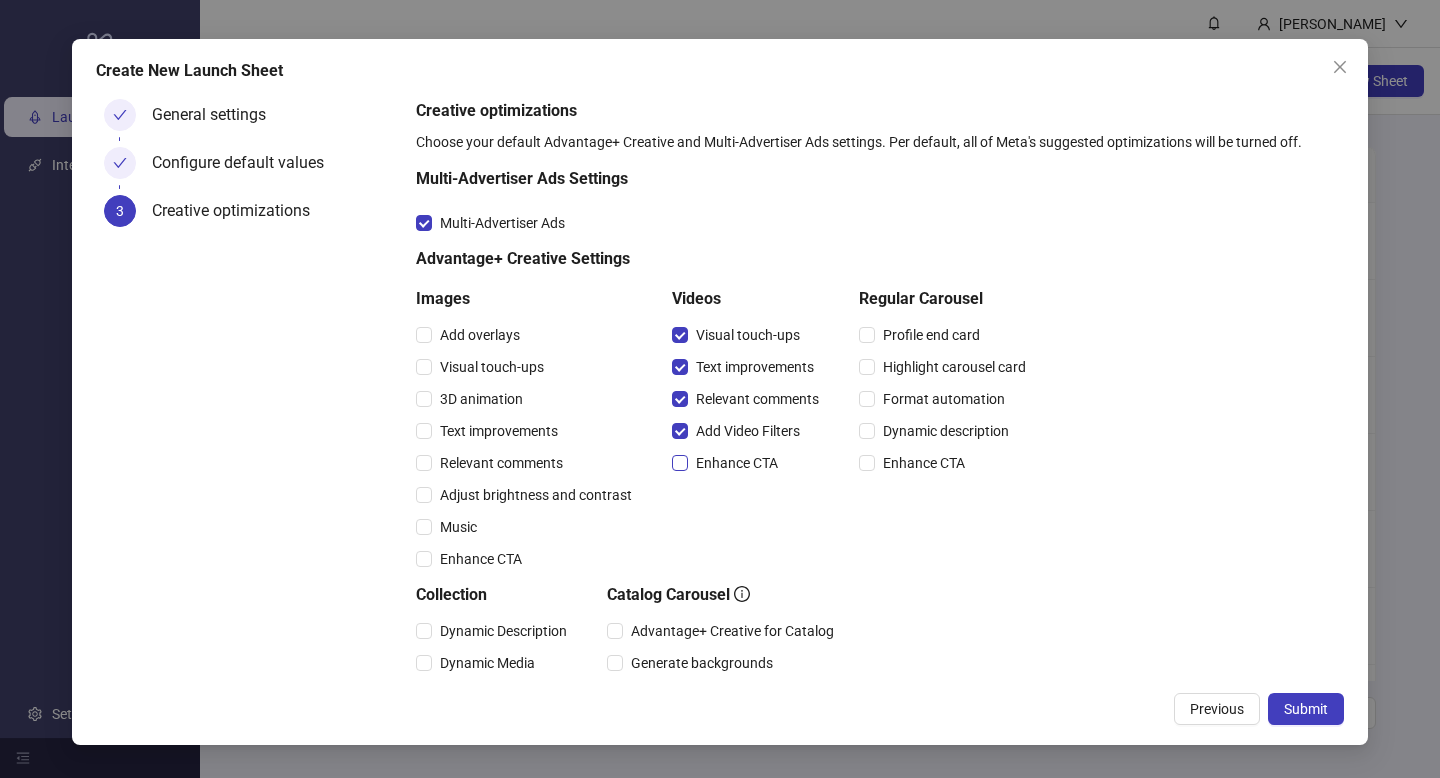 click on "Enhance CTA" at bounding box center (737, 463) 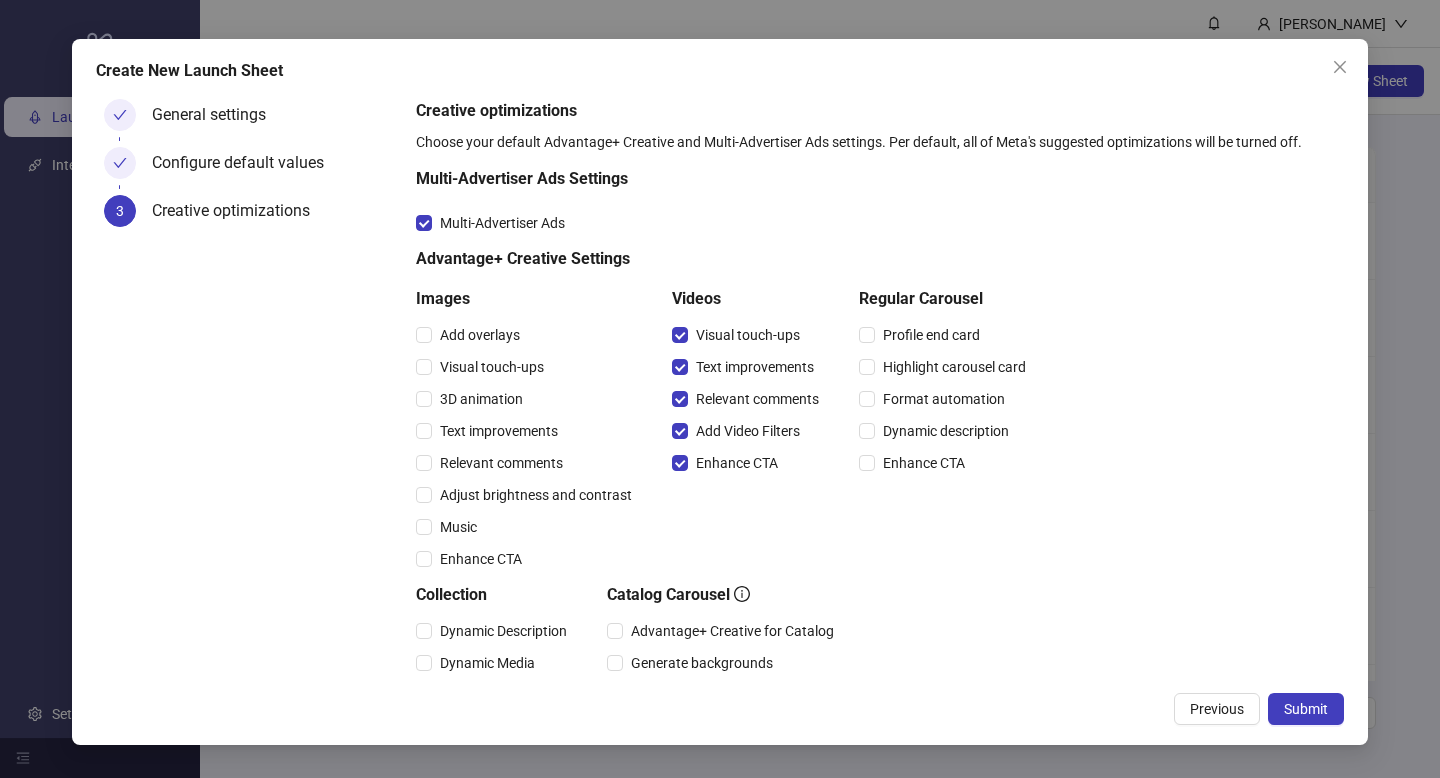 scroll, scrollTop: 193, scrollLeft: 0, axis: vertical 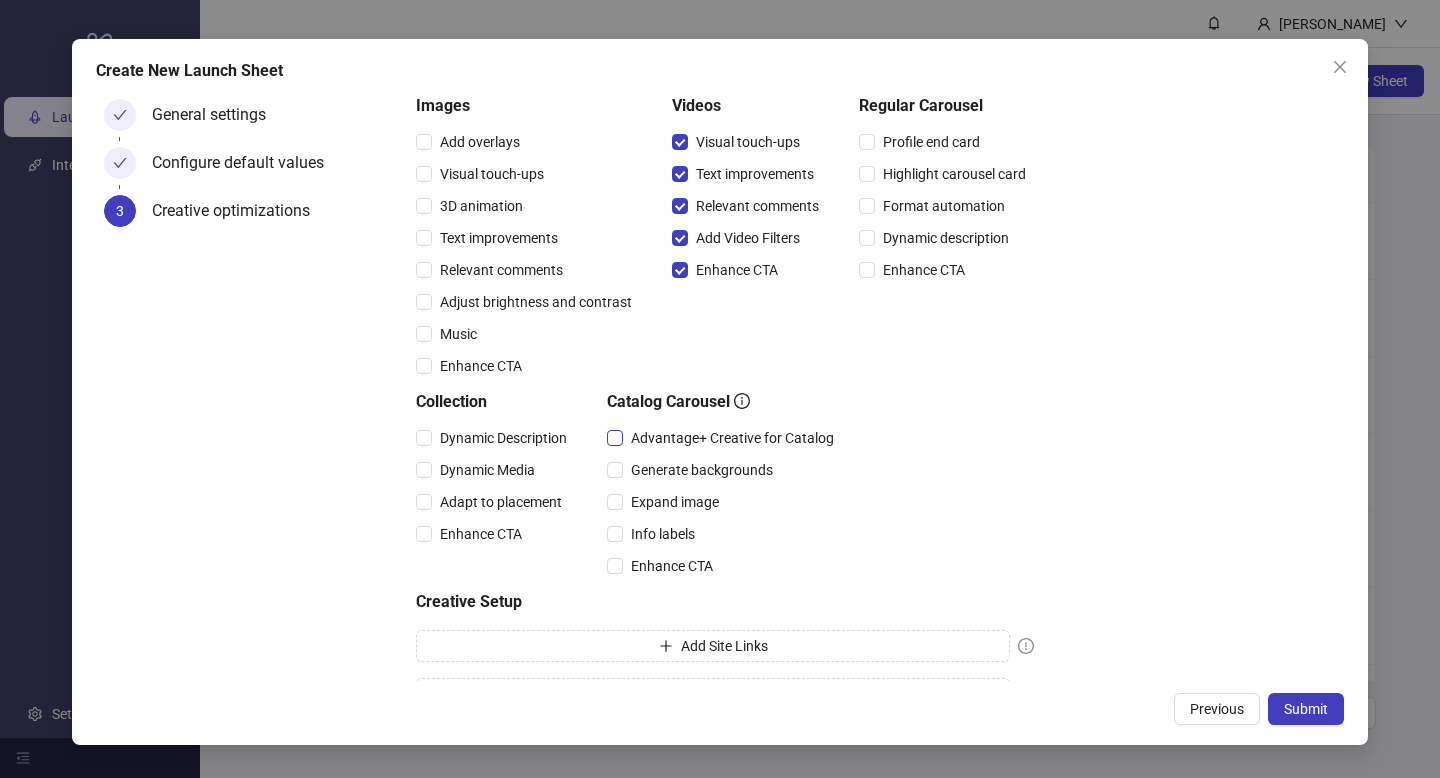 click on "Advantage+ Creative for Catalog" at bounding box center [732, 438] 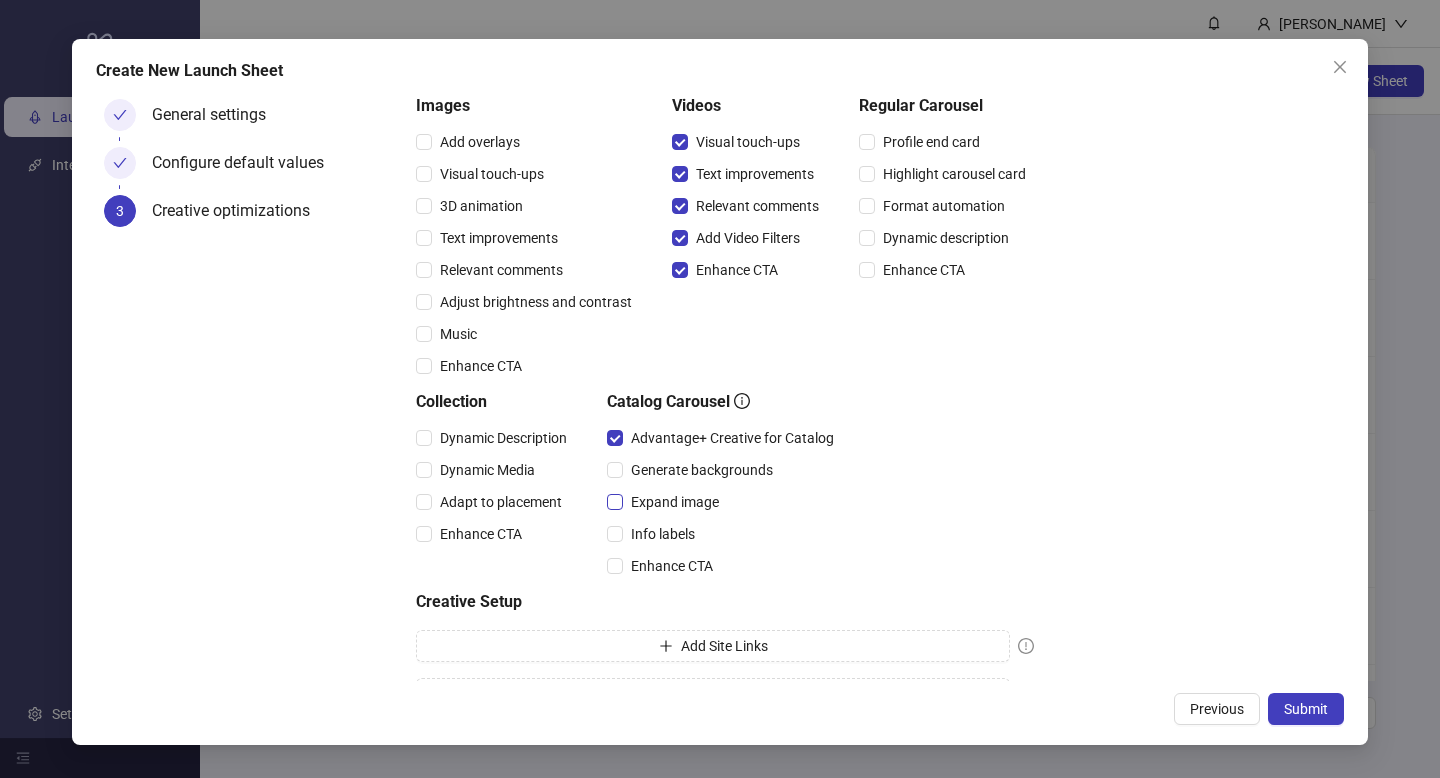 click on "Expand image" at bounding box center [675, 502] 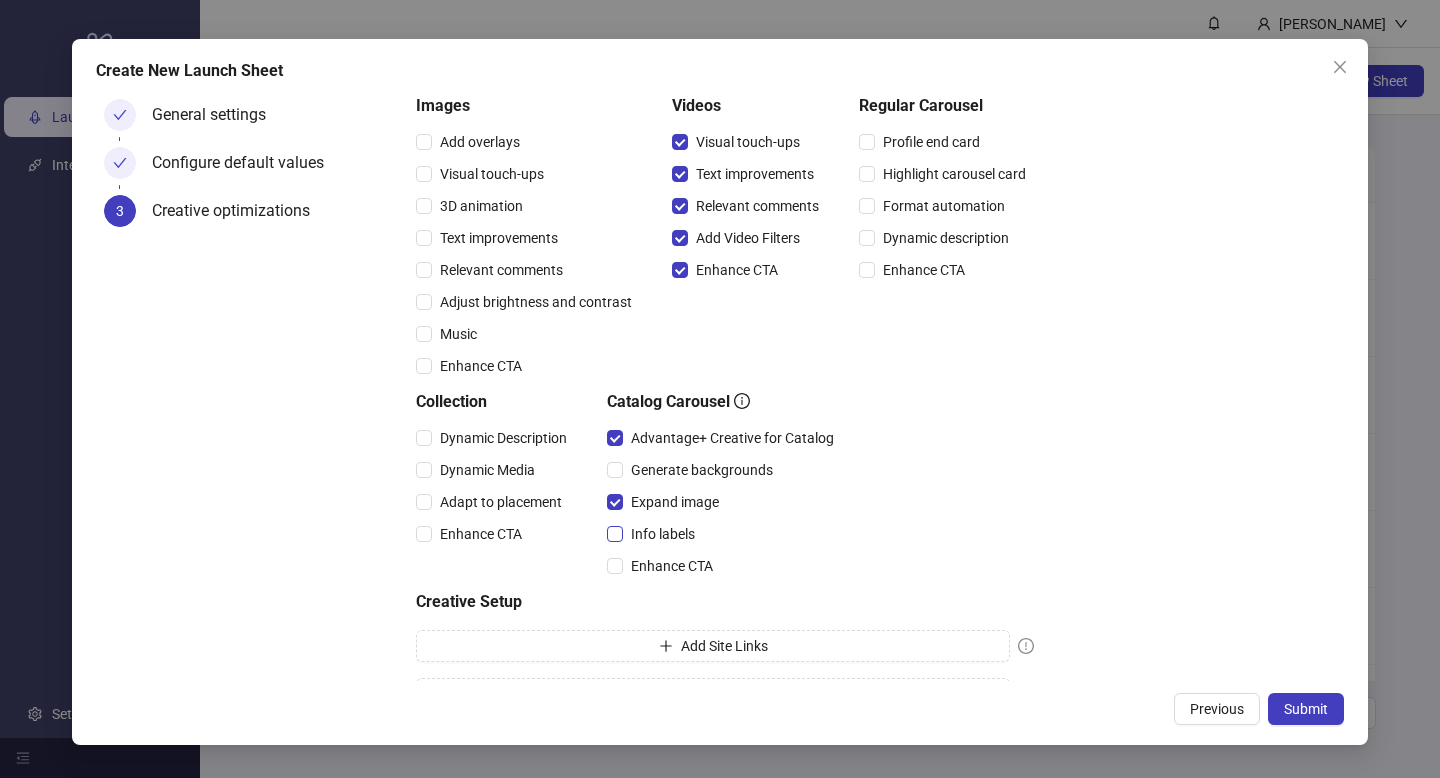 click on "Info labels" at bounding box center (663, 534) 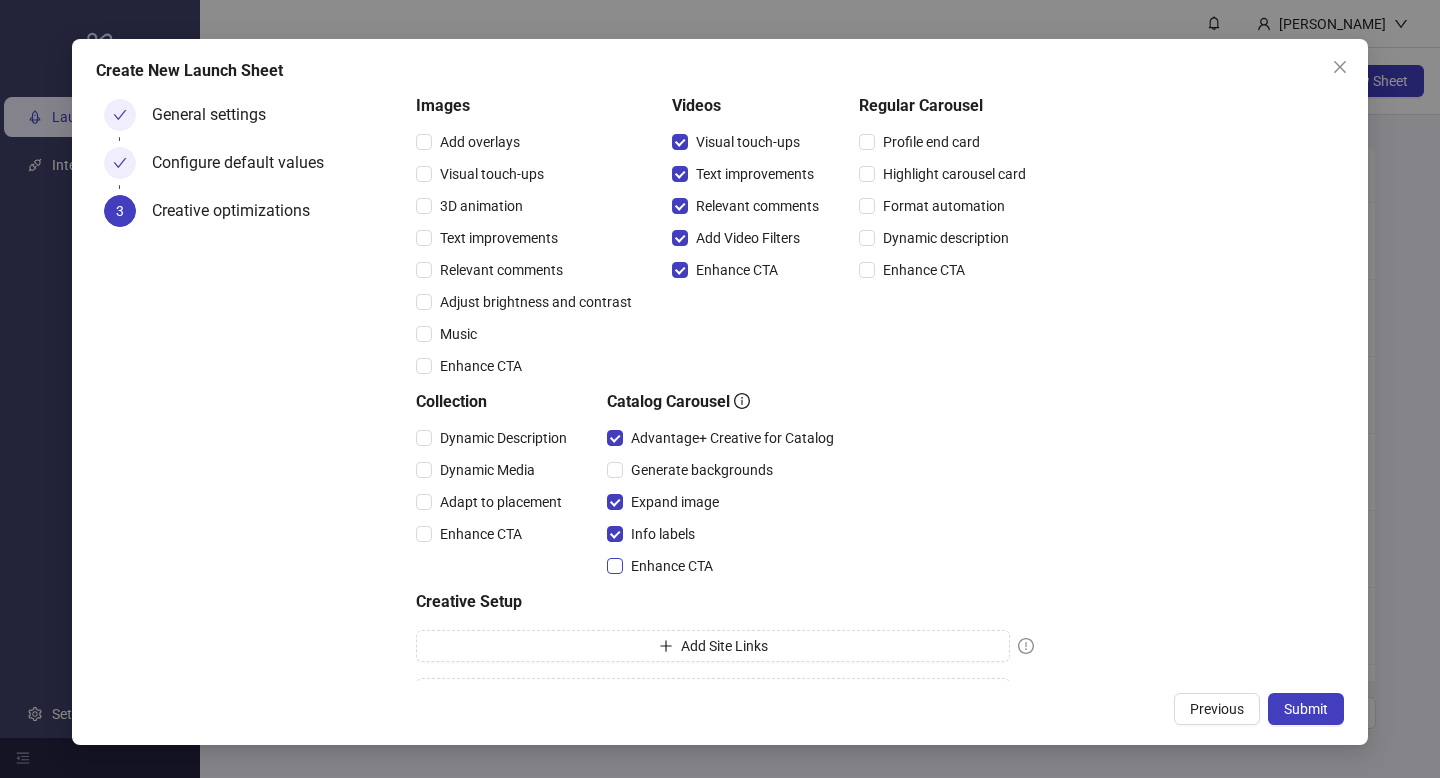drag, startPoint x: 649, startPoint y: 558, endPoint x: 598, endPoint y: 543, distance: 53.160137 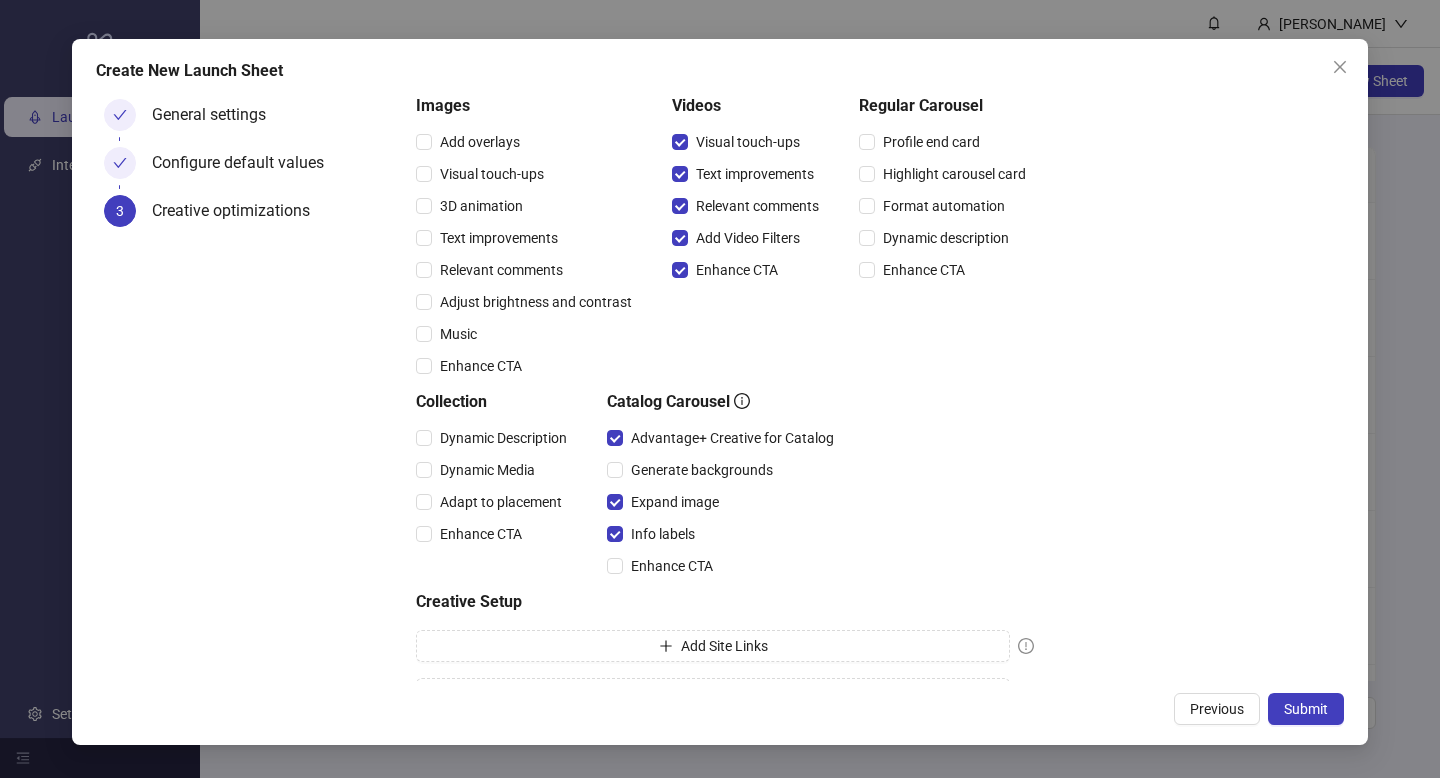 click on "Enhance CTA" at bounding box center [672, 566] 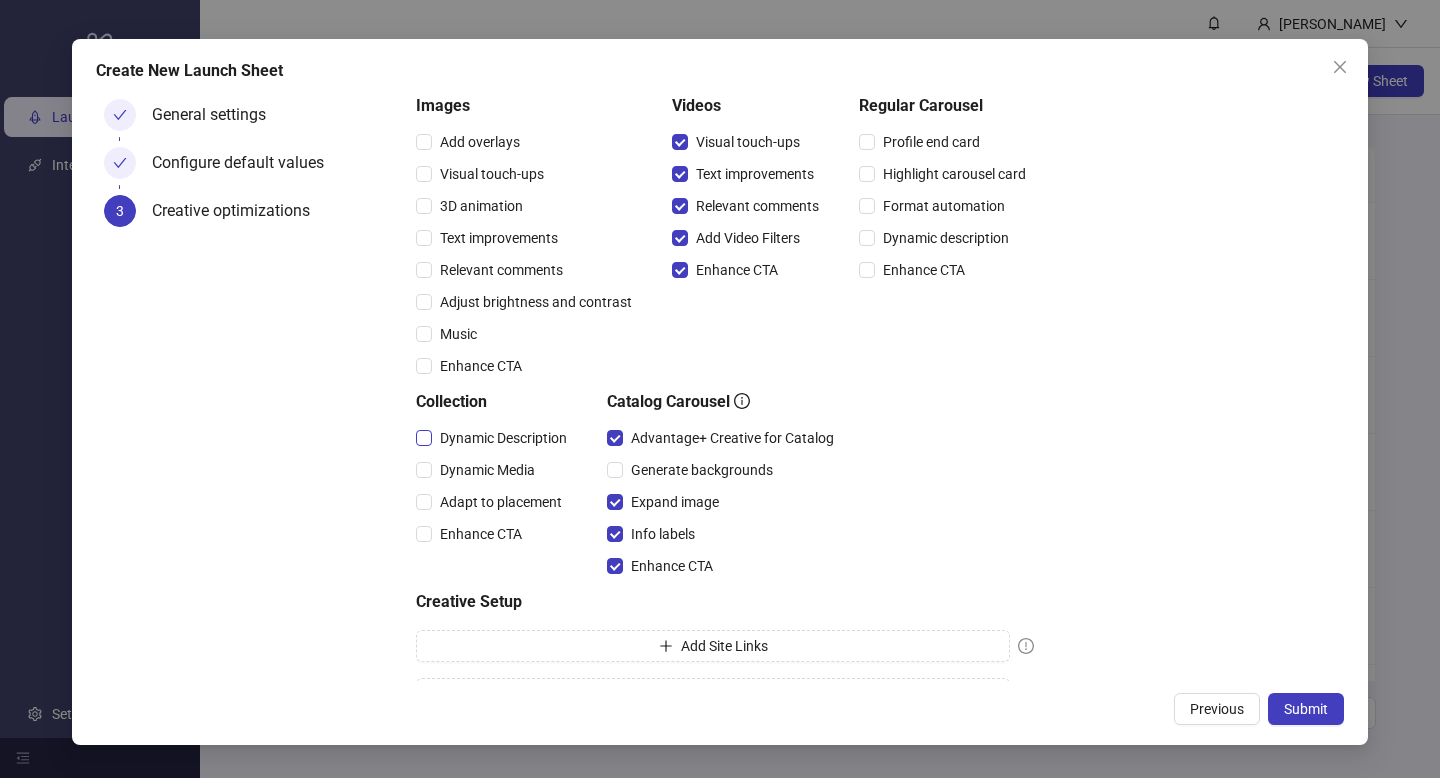 click on "Dynamic Description" at bounding box center (503, 438) 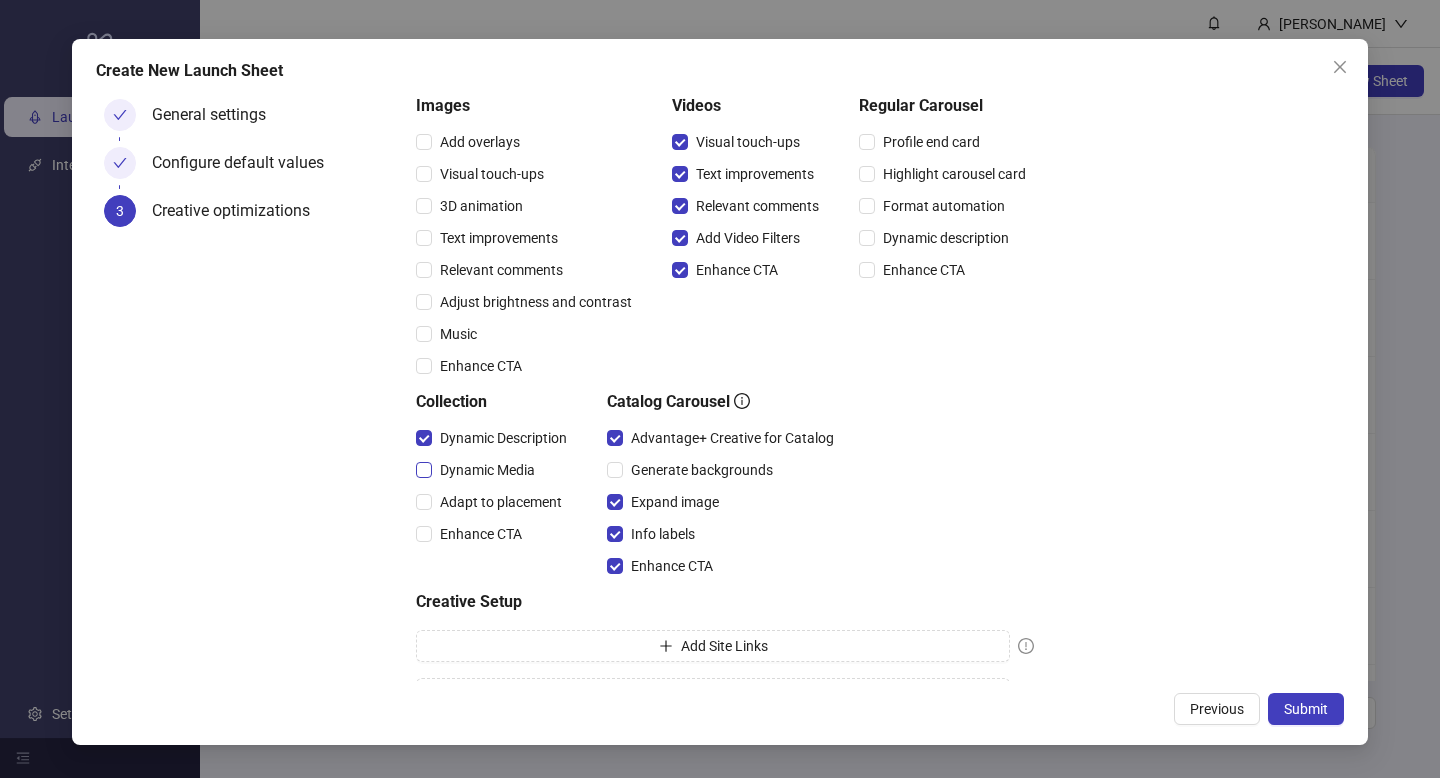 click on "Dynamic Media" at bounding box center (487, 470) 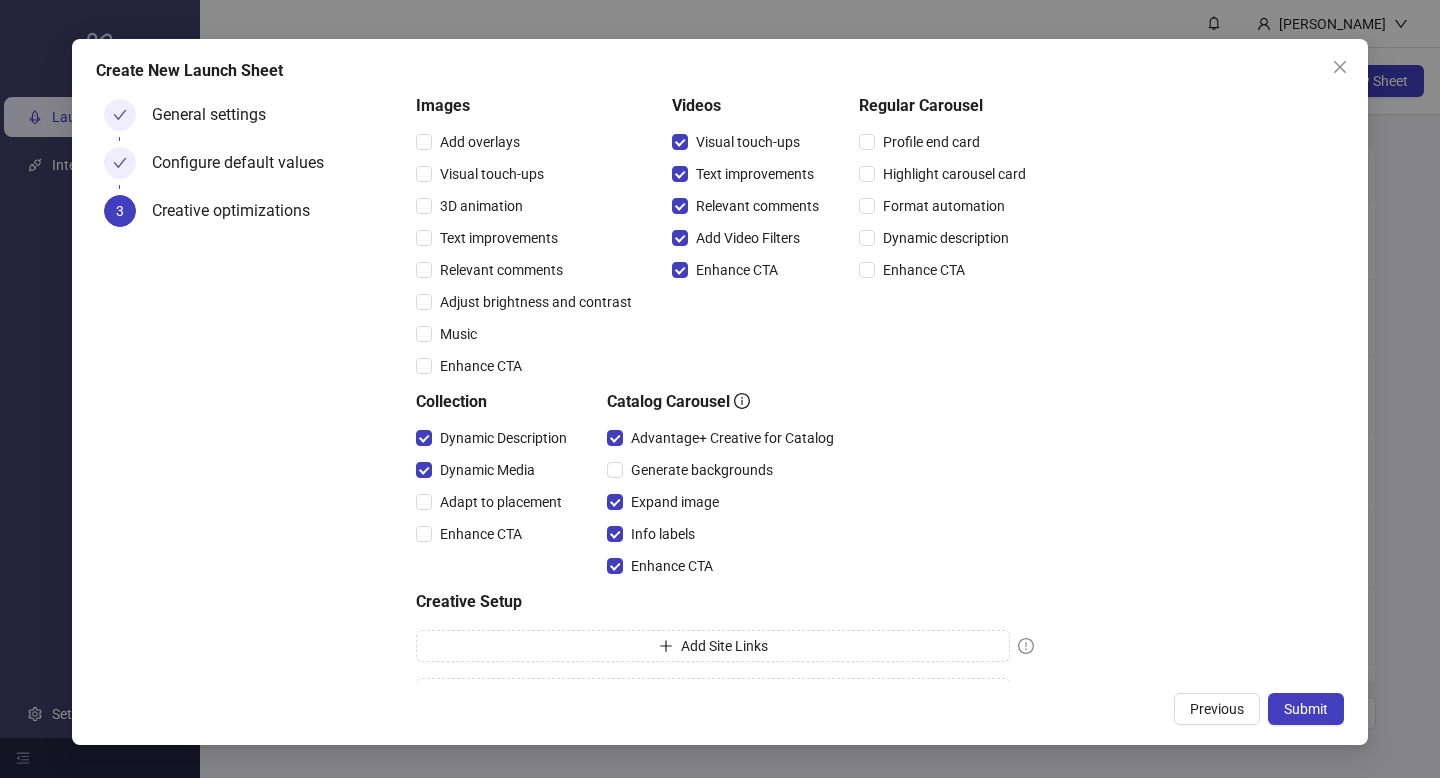 click on "Adapt to placement" at bounding box center [495, 502] 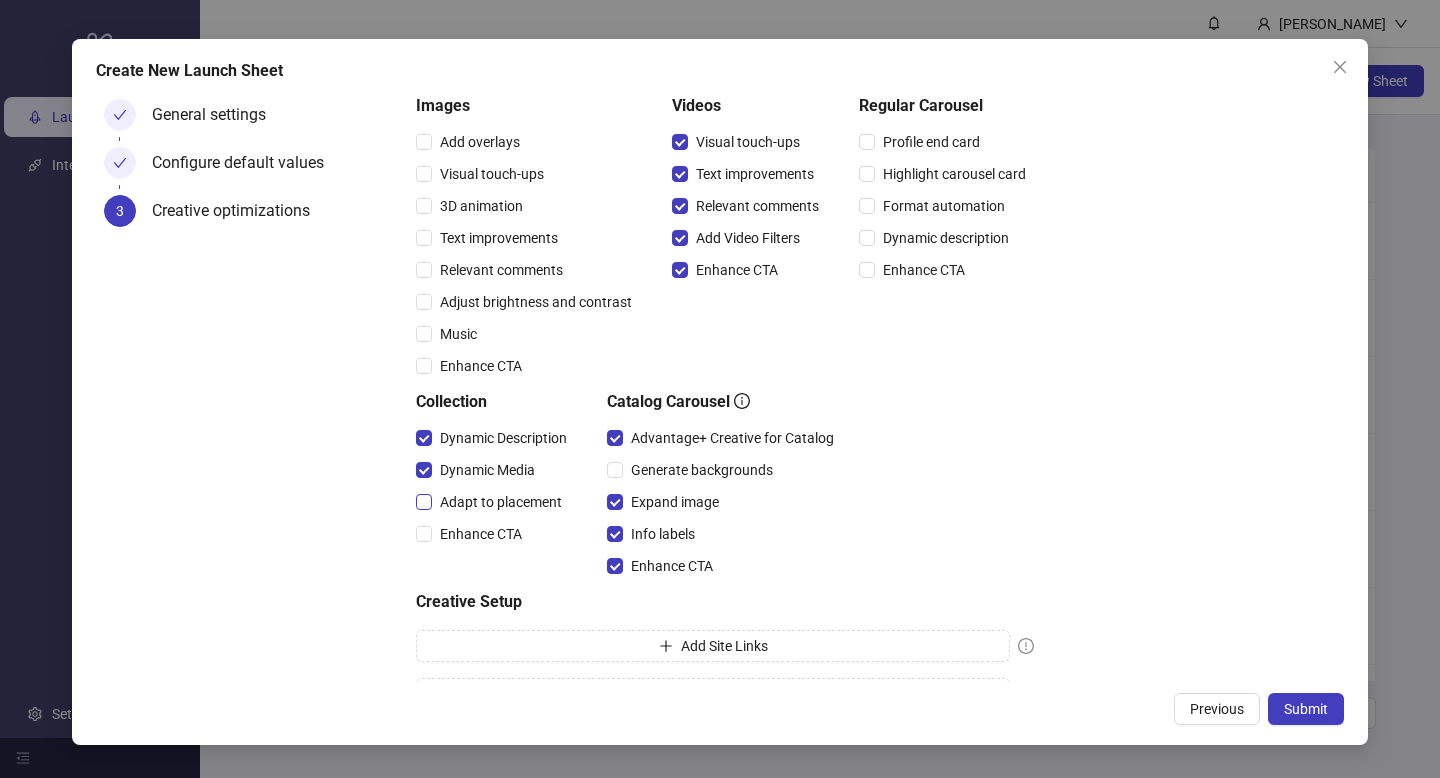 click on "Adapt to placement" at bounding box center [501, 502] 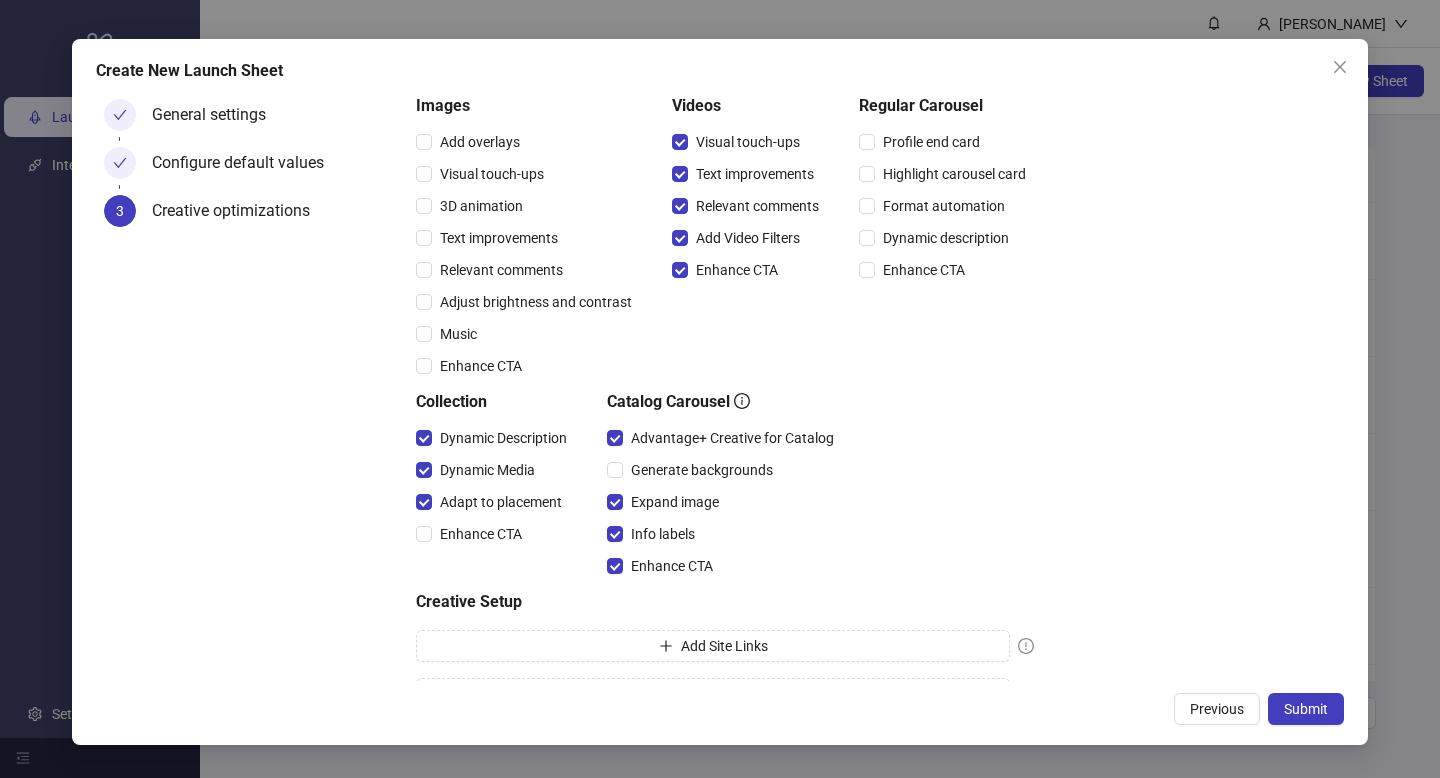 click on "Enhance CTA" at bounding box center [495, 534] 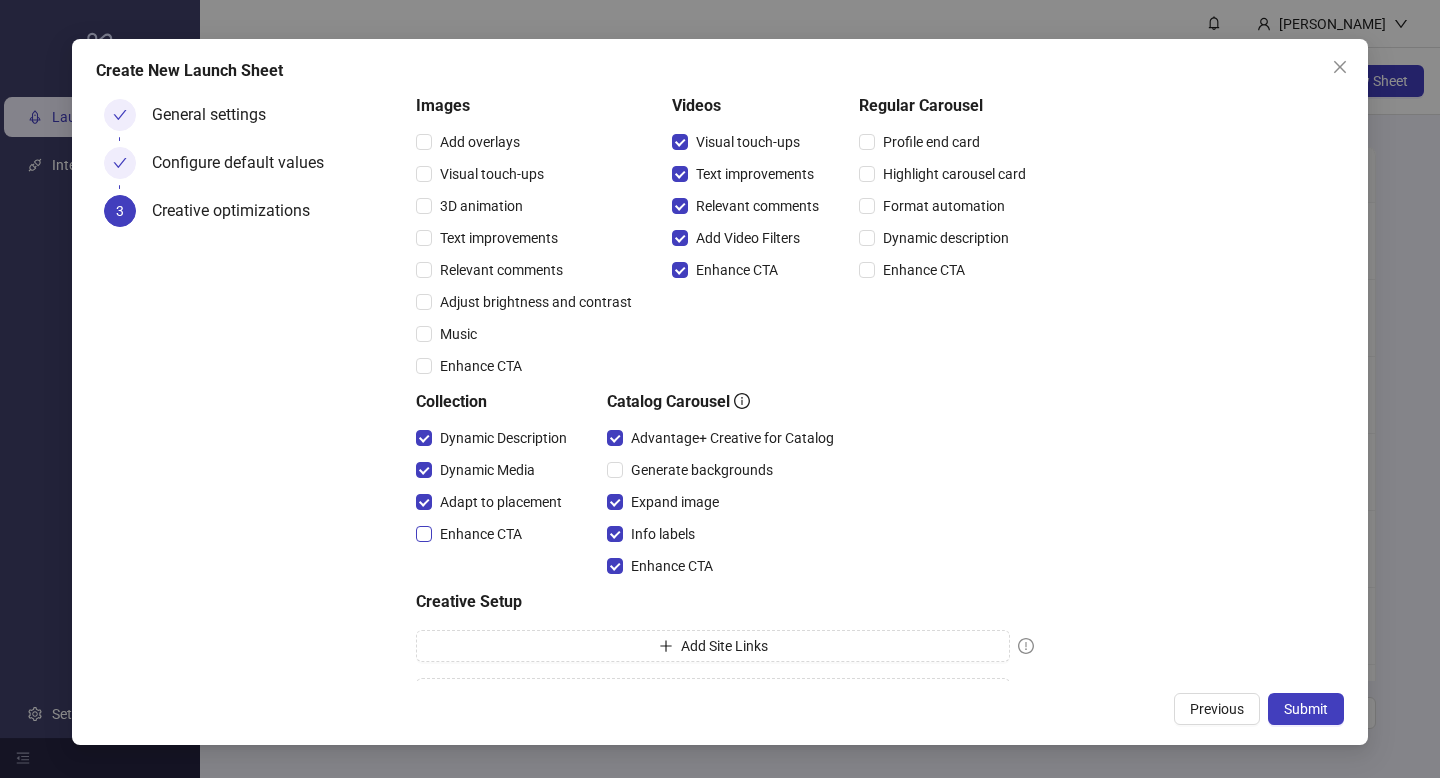 click on "Enhance CTA" at bounding box center (481, 534) 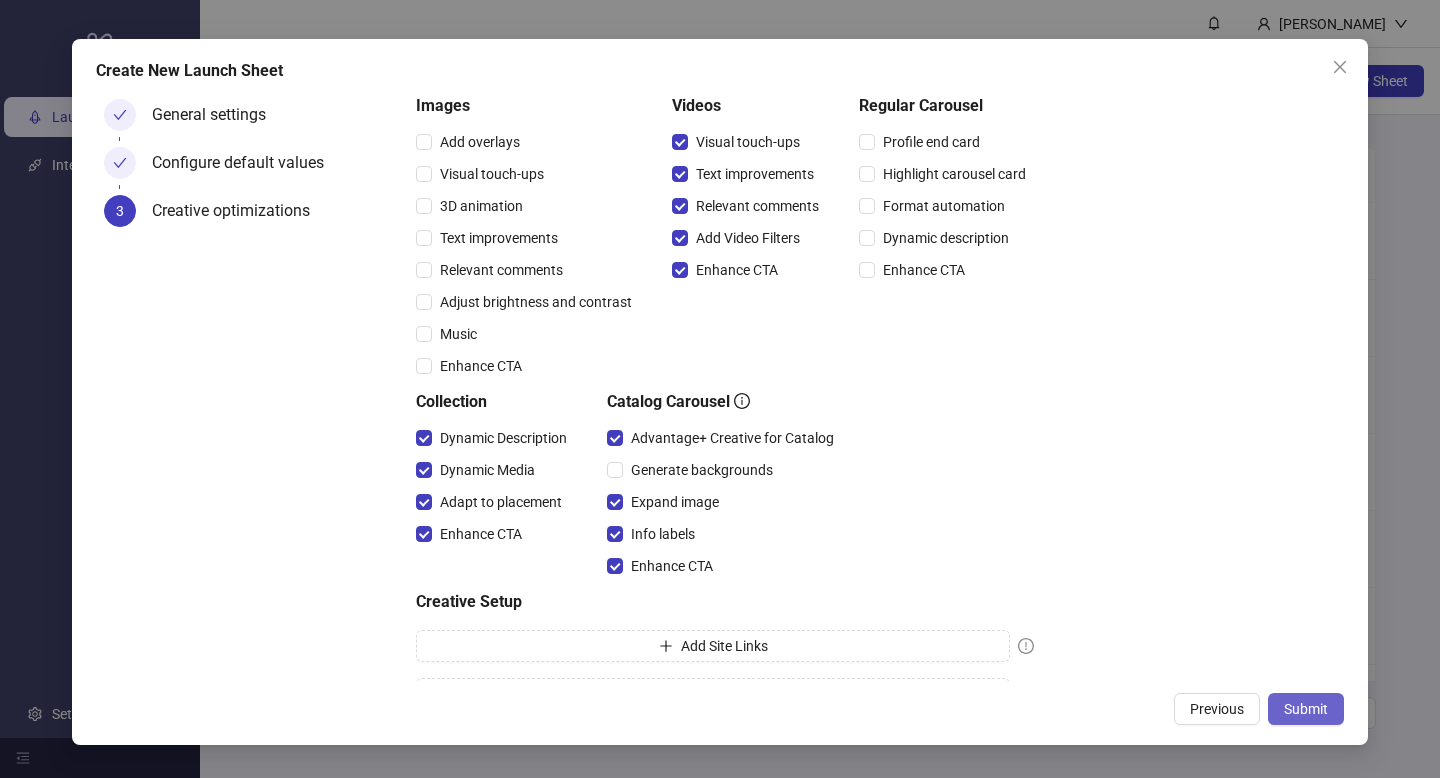 click on "Submit" at bounding box center [1306, 709] 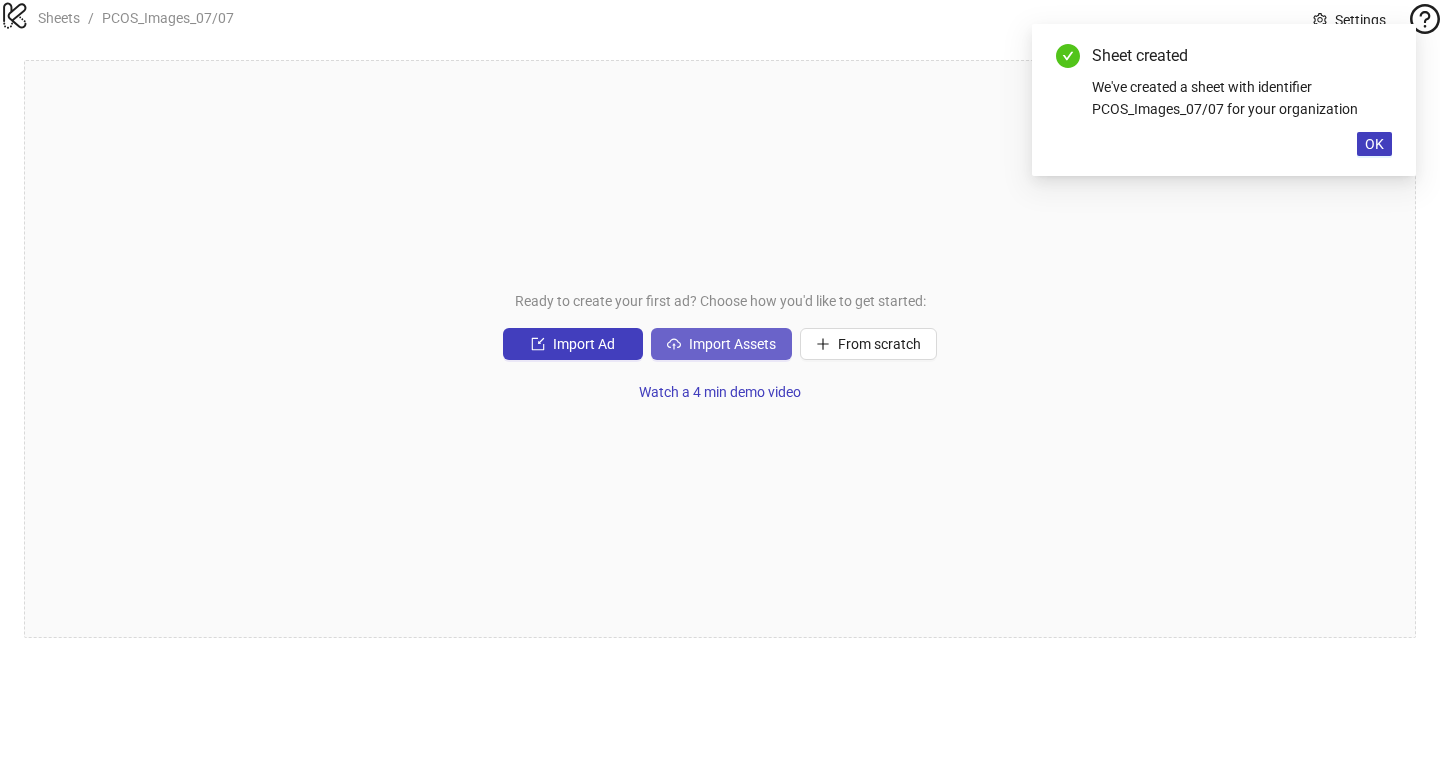 click on "Import Assets" at bounding box center [732, 344] 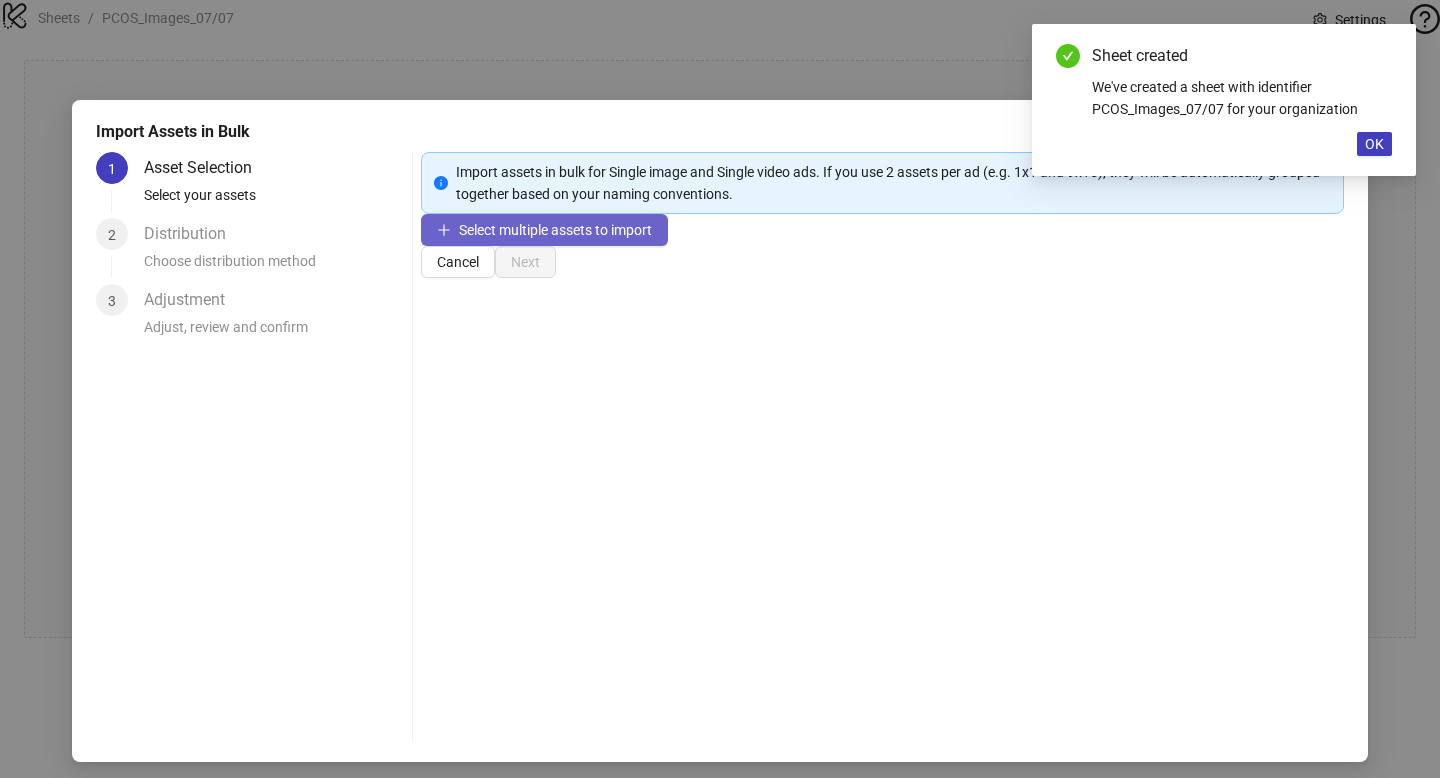 click on "Select multiple assets to import" at bounding box center (544, 230) 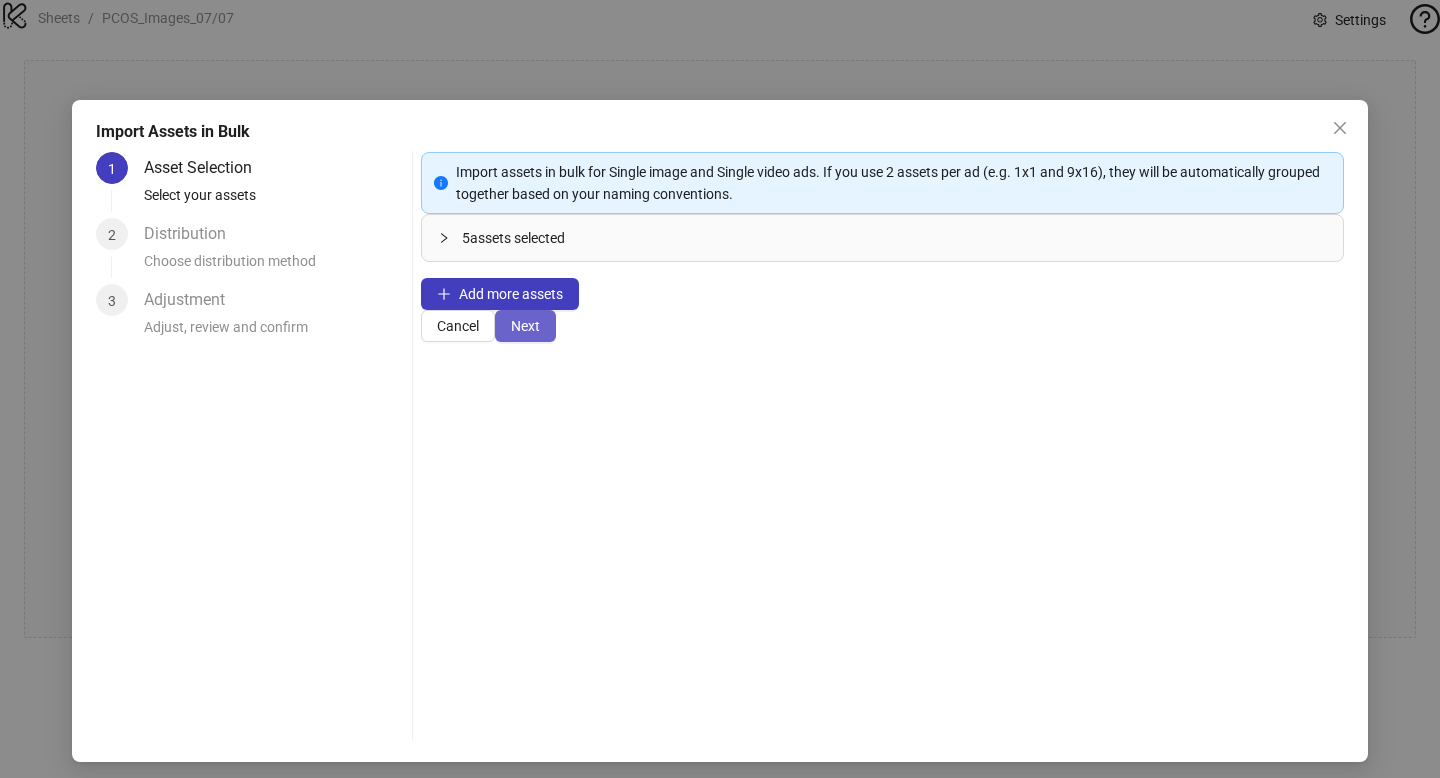 click on "Next" at bounding box center [525, 326] 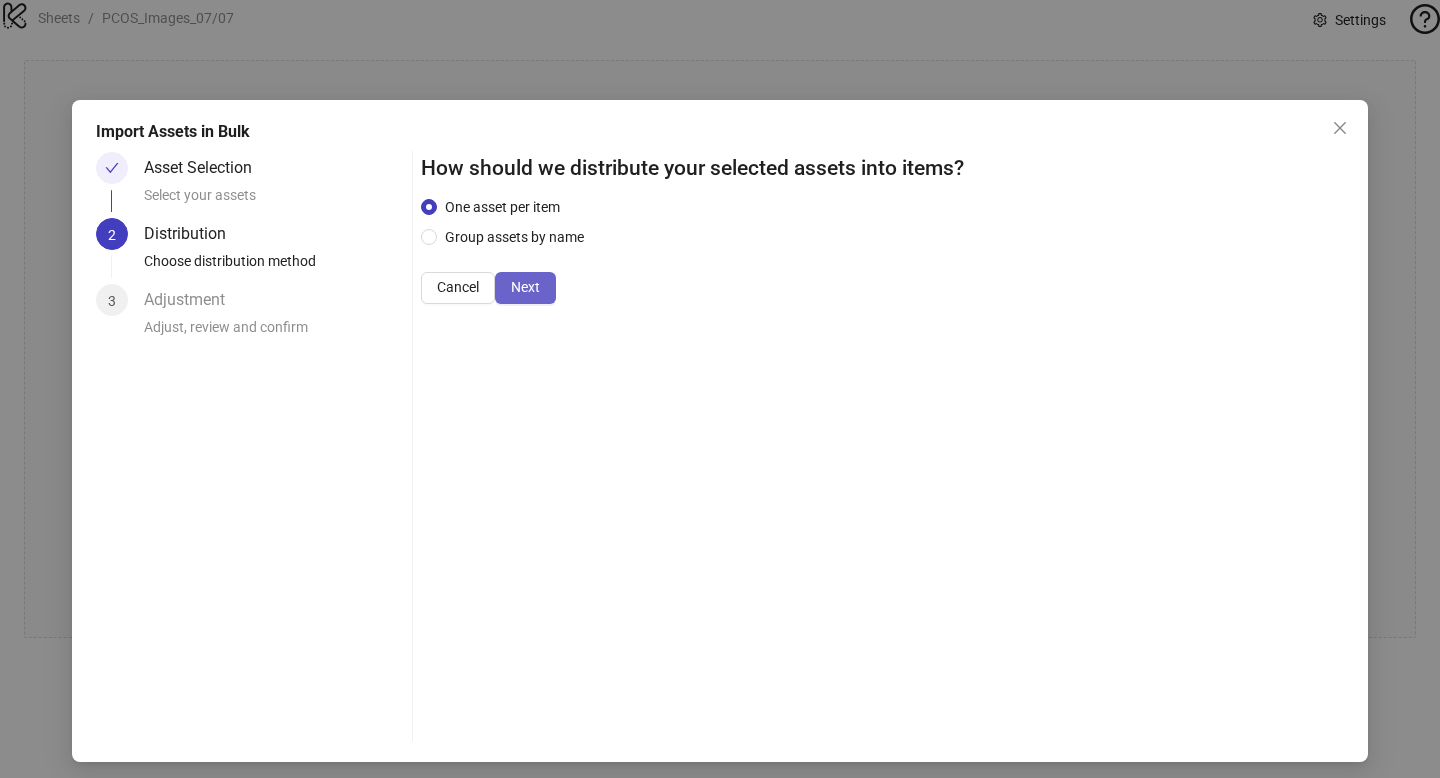 click on "Next" at bounding box center [525, 287] 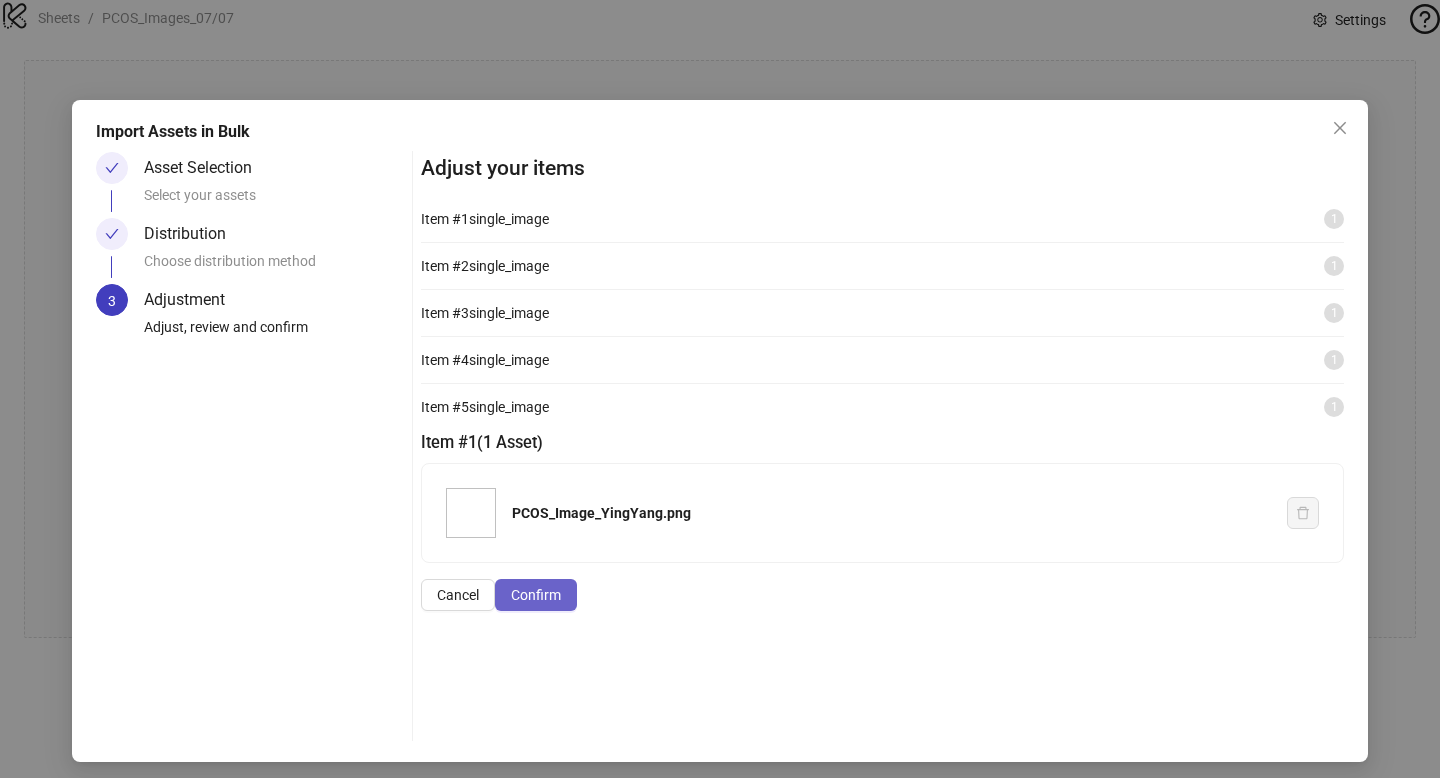 click on "Confirm" at bounding box center (536, 595) 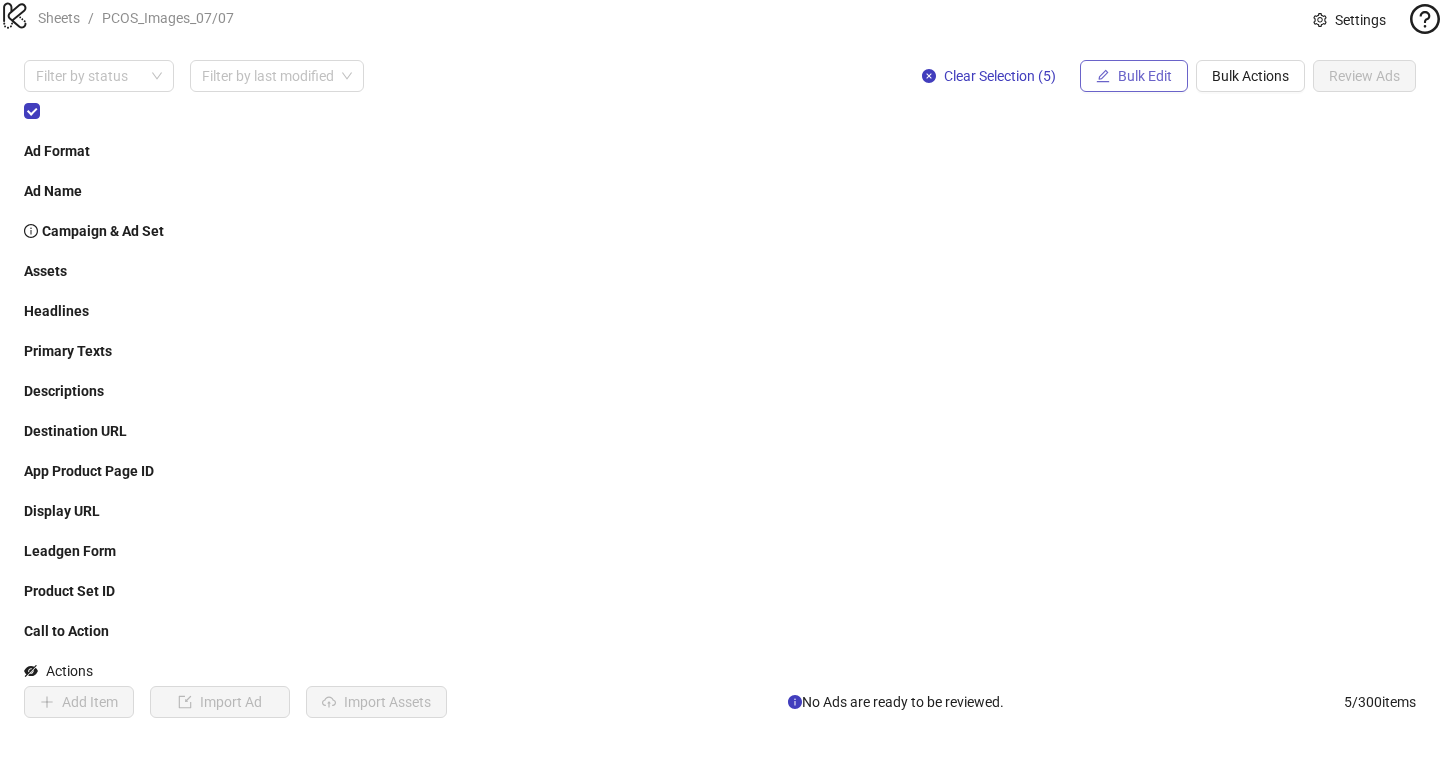 click on "Bulk Edit" at bounding box center (1145, 76) 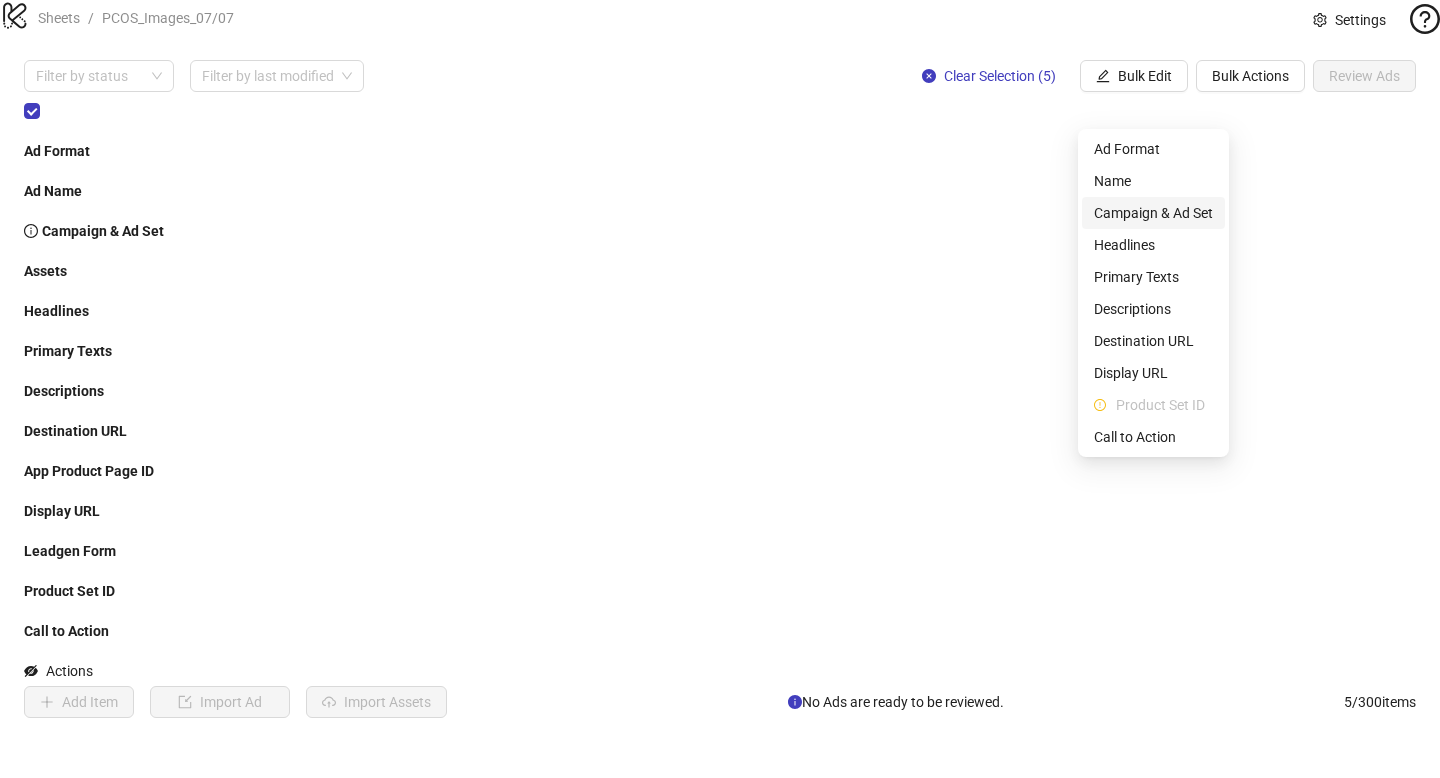 click on "Campaign & Ad Set" at bounding box center (1153, 213) 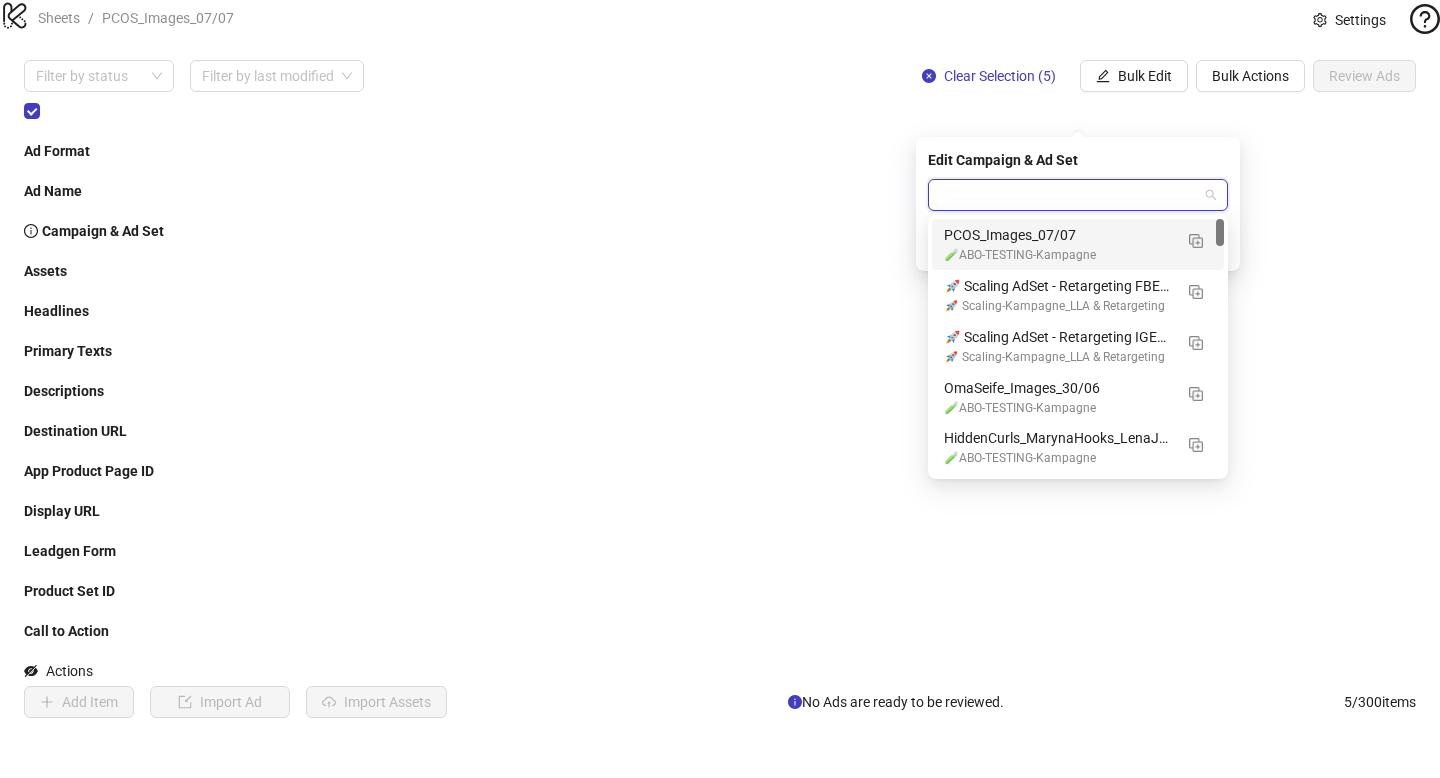 click at bounding box center (1069, 195) 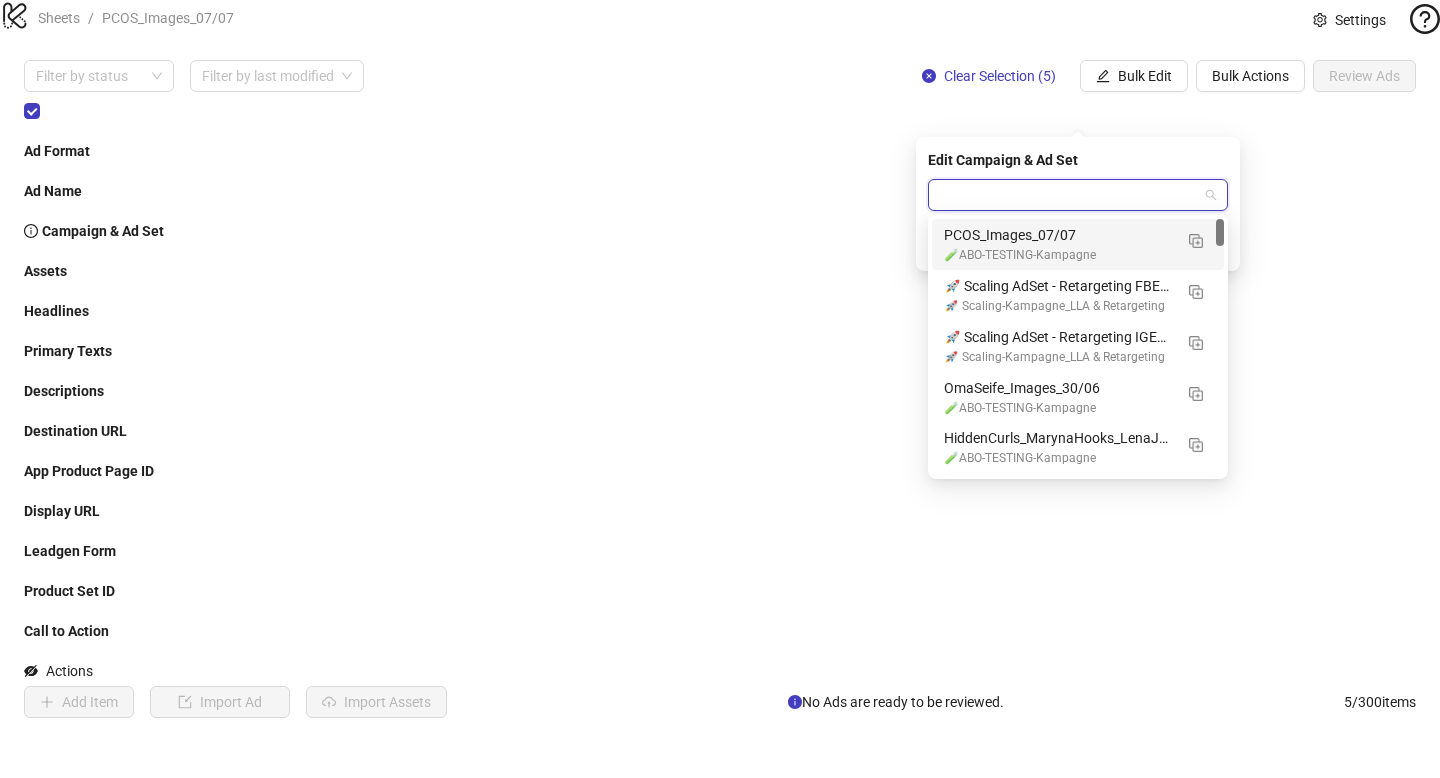 click on "PCOS_Images_07/07" at bounding box center (1058, 235) 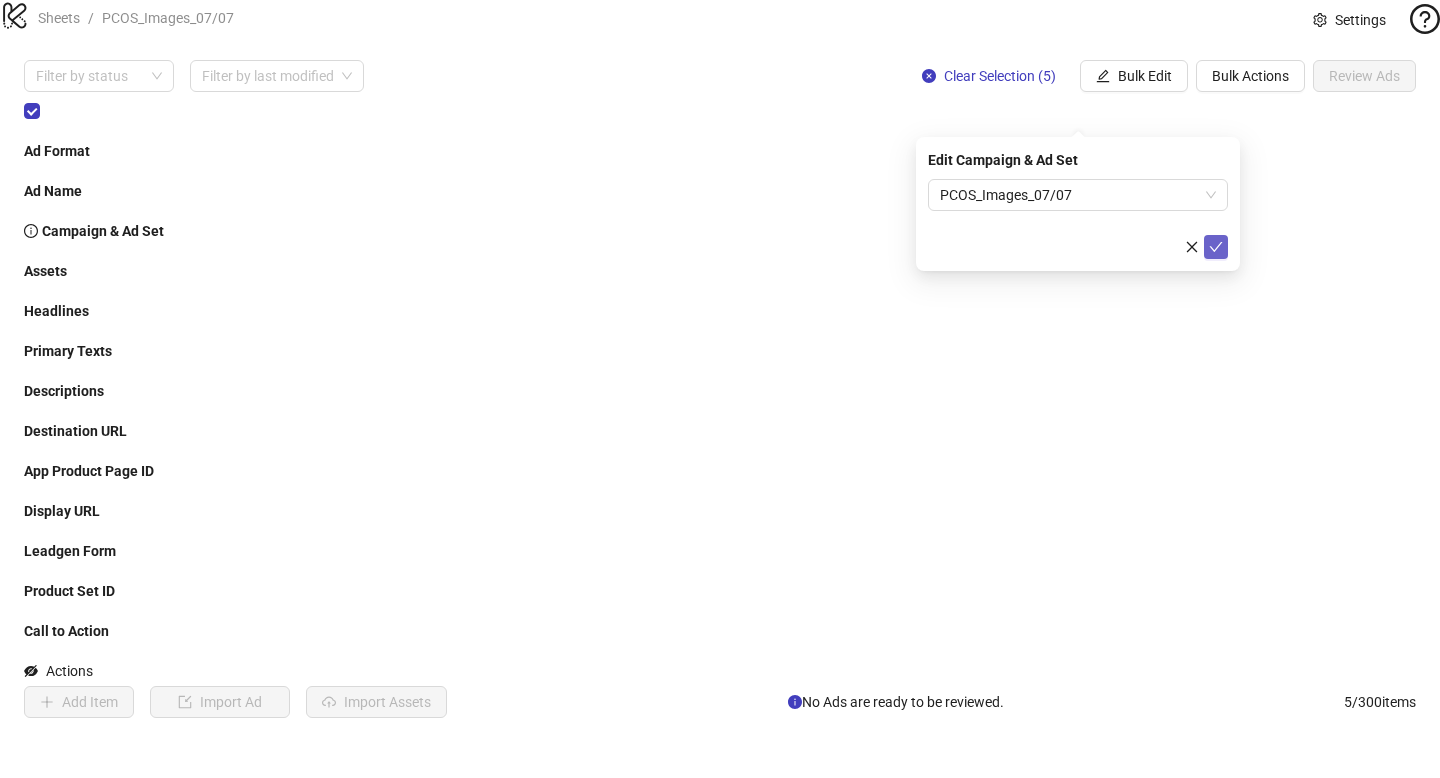 click 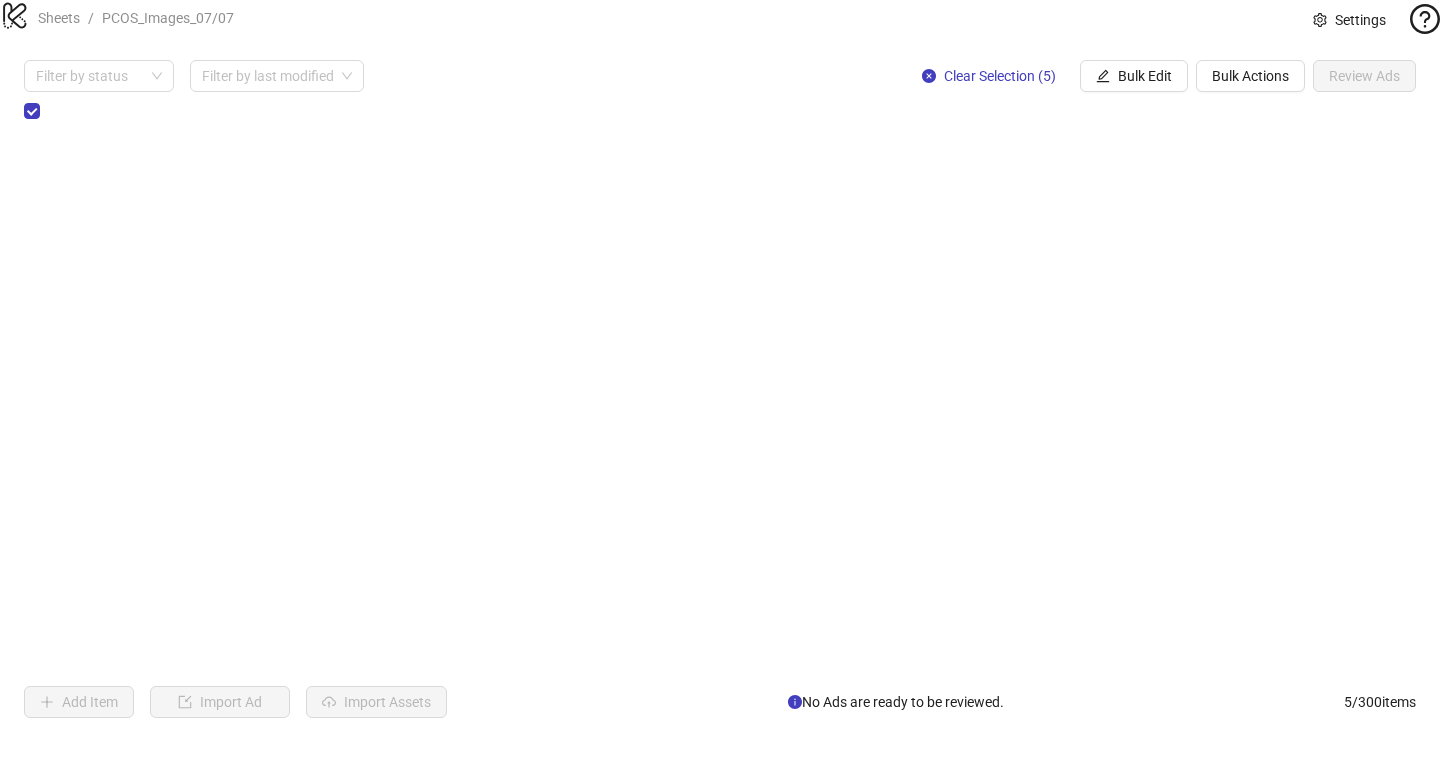 scroll, scrollTop: 0, scrollLeft: 444, axis: horizontal 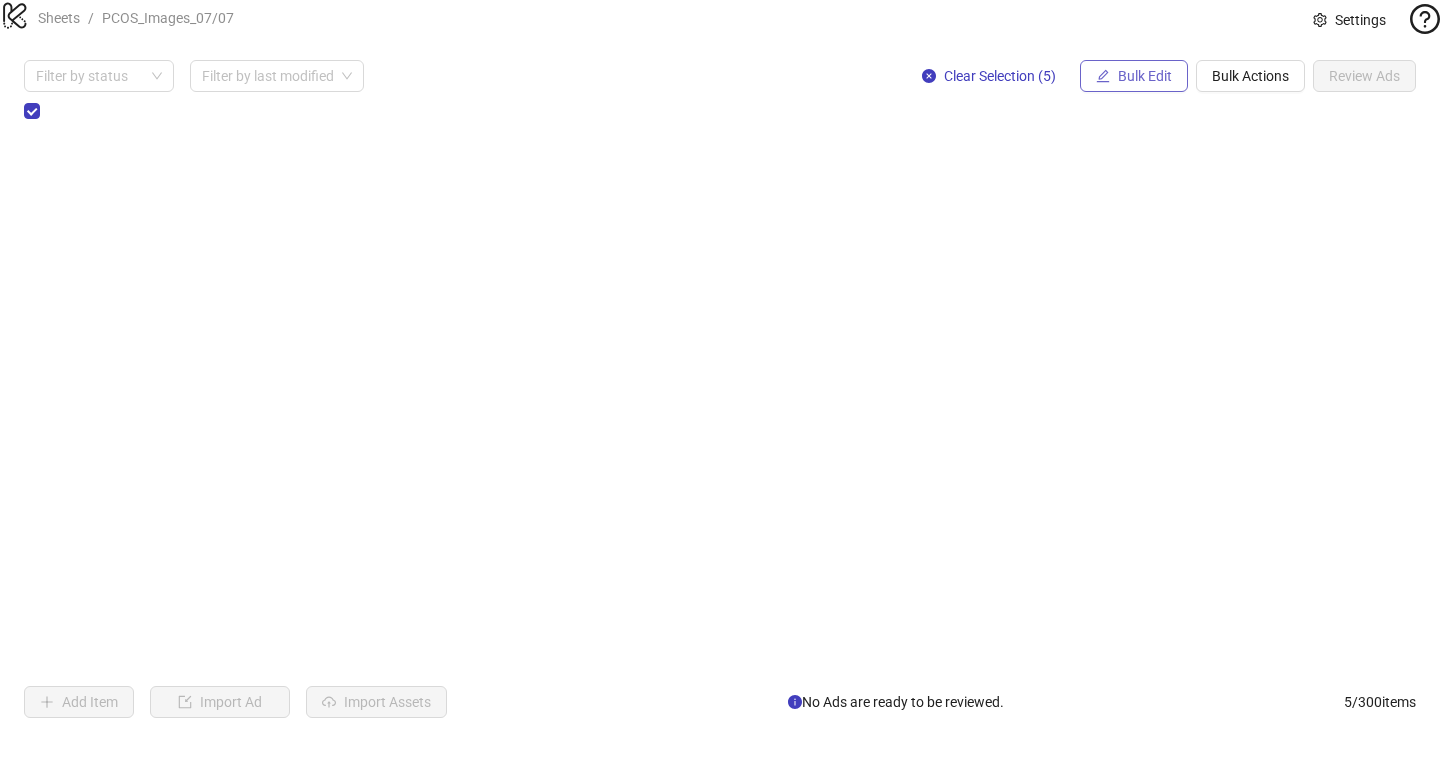 click on "Bulk Edit" at bounding box center (1145, 76) 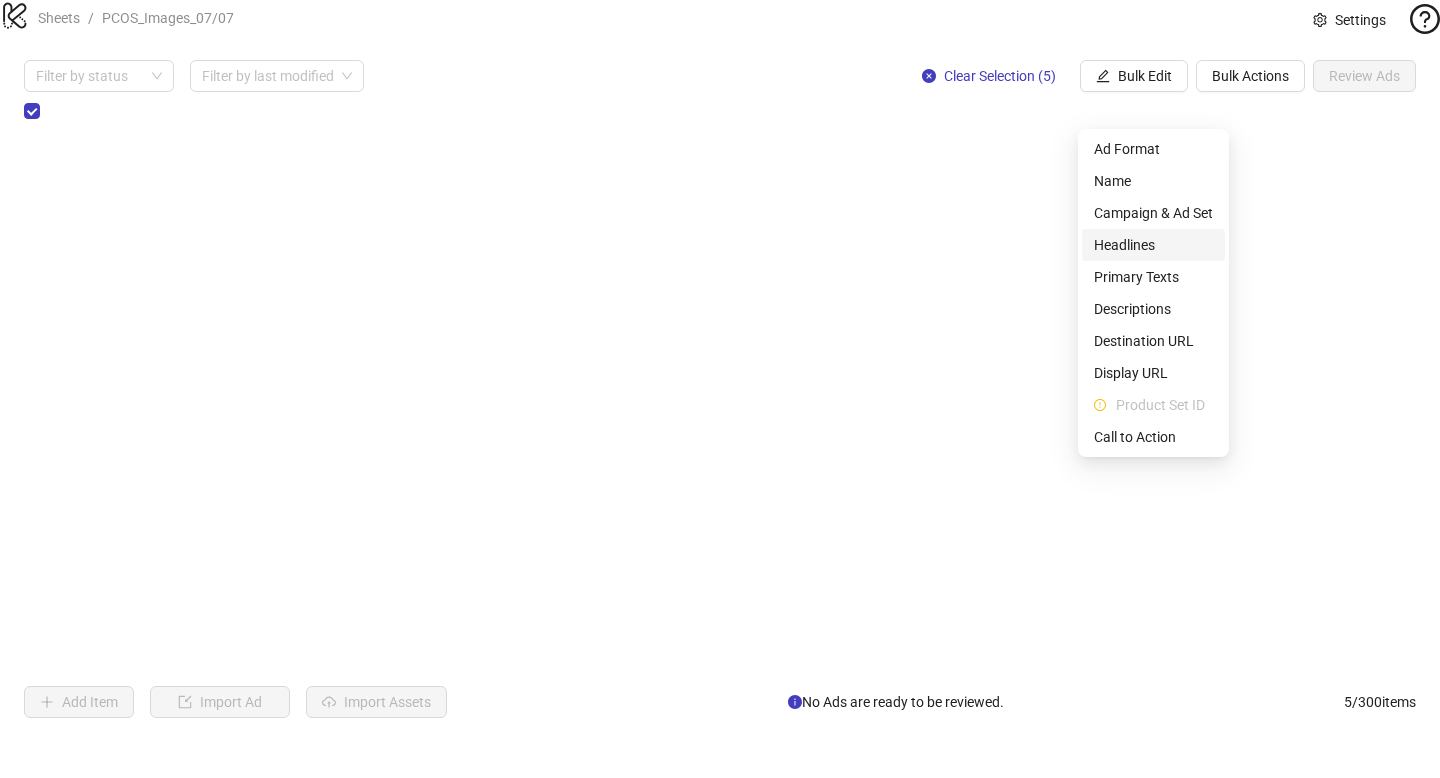click on "Headlines" at bounding box center (1153, 245) 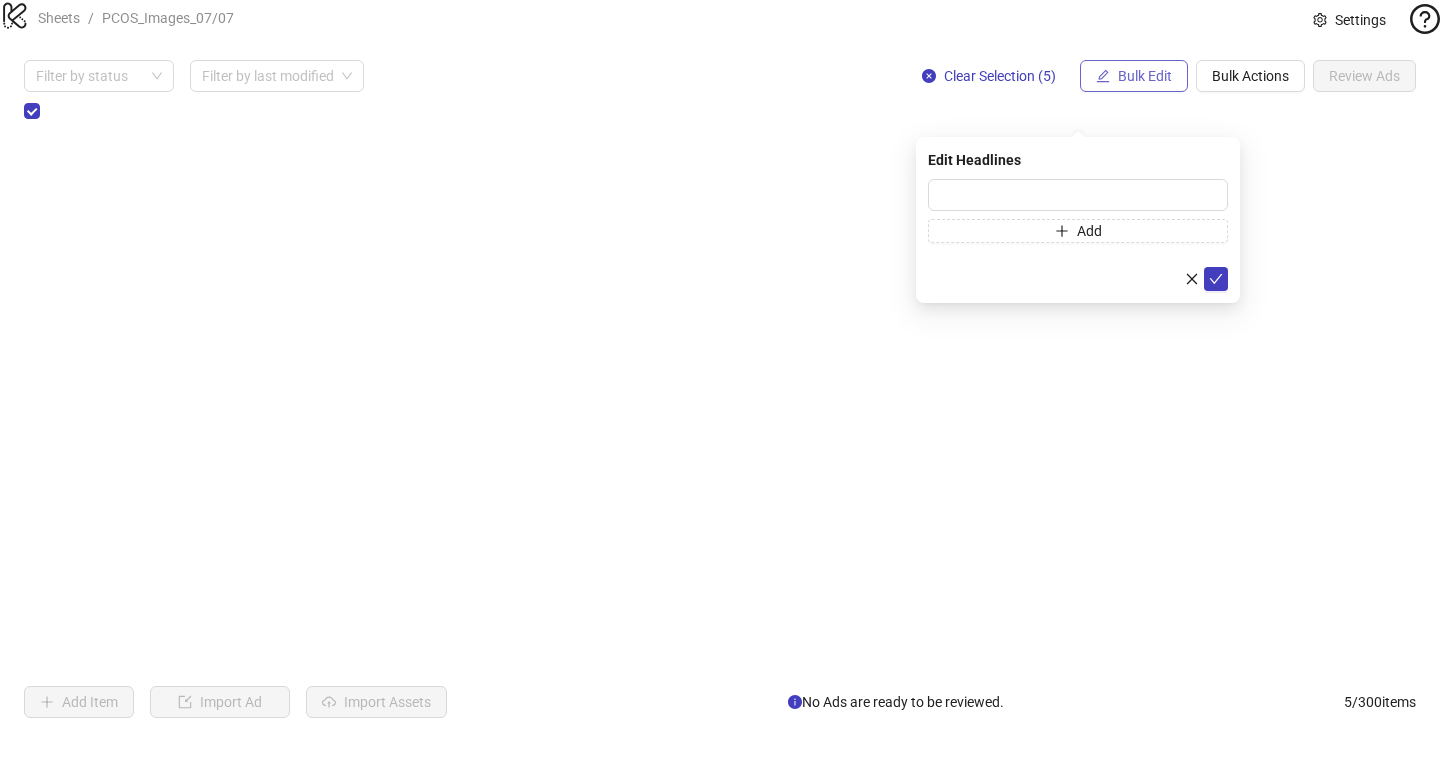 click on "Bulk Edit" at bounding box center (1145, 76) 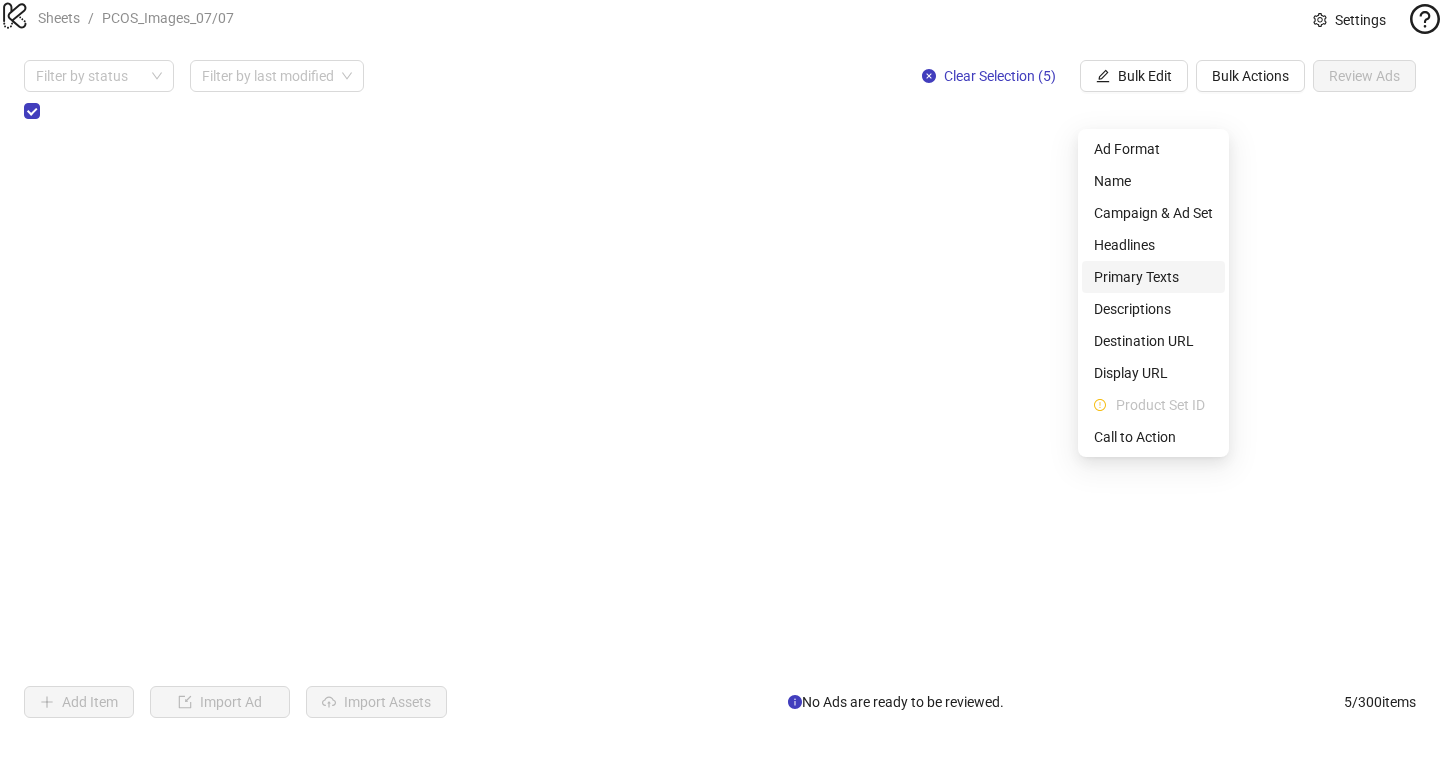 click on "Primary Texts" at bounding box center [1153, 277] 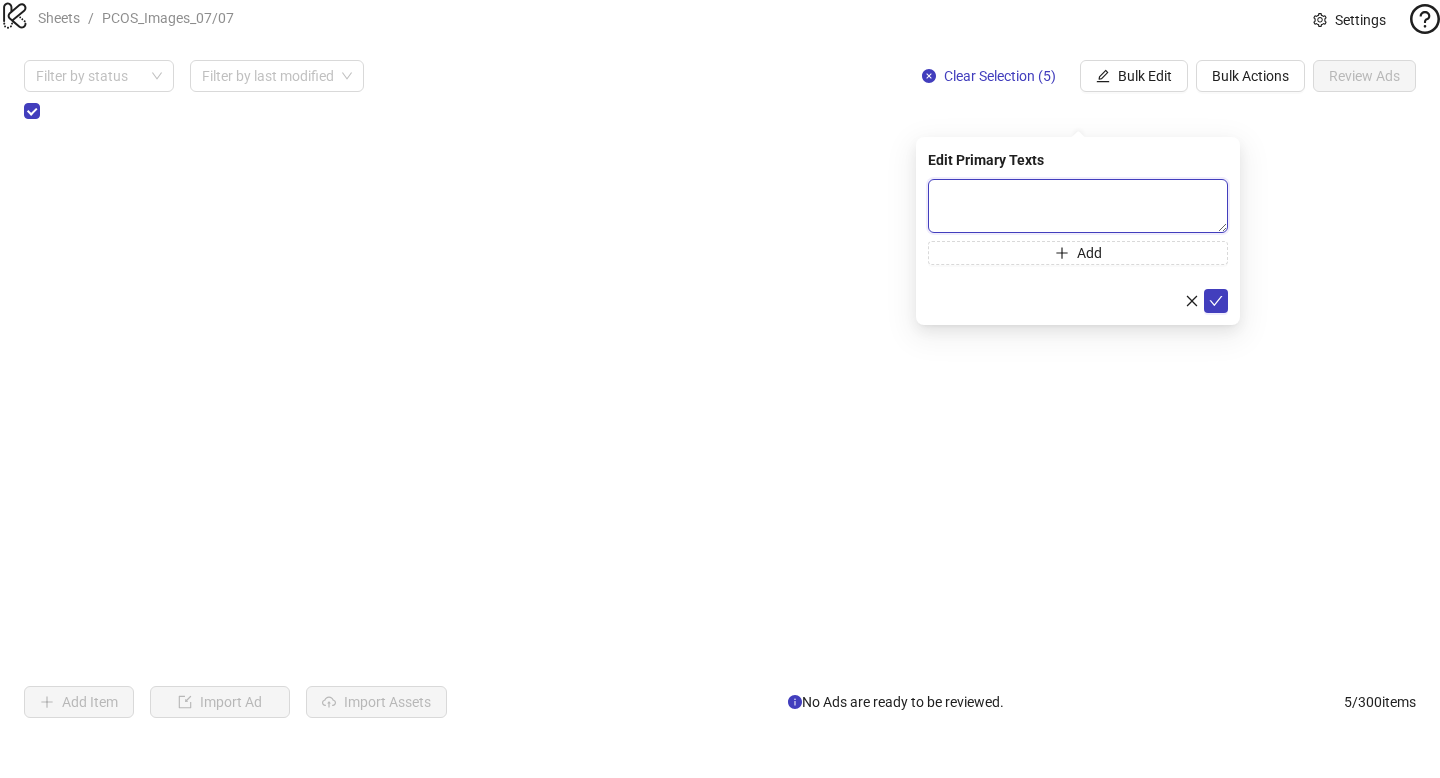 click at bounding box center (1078, 206) 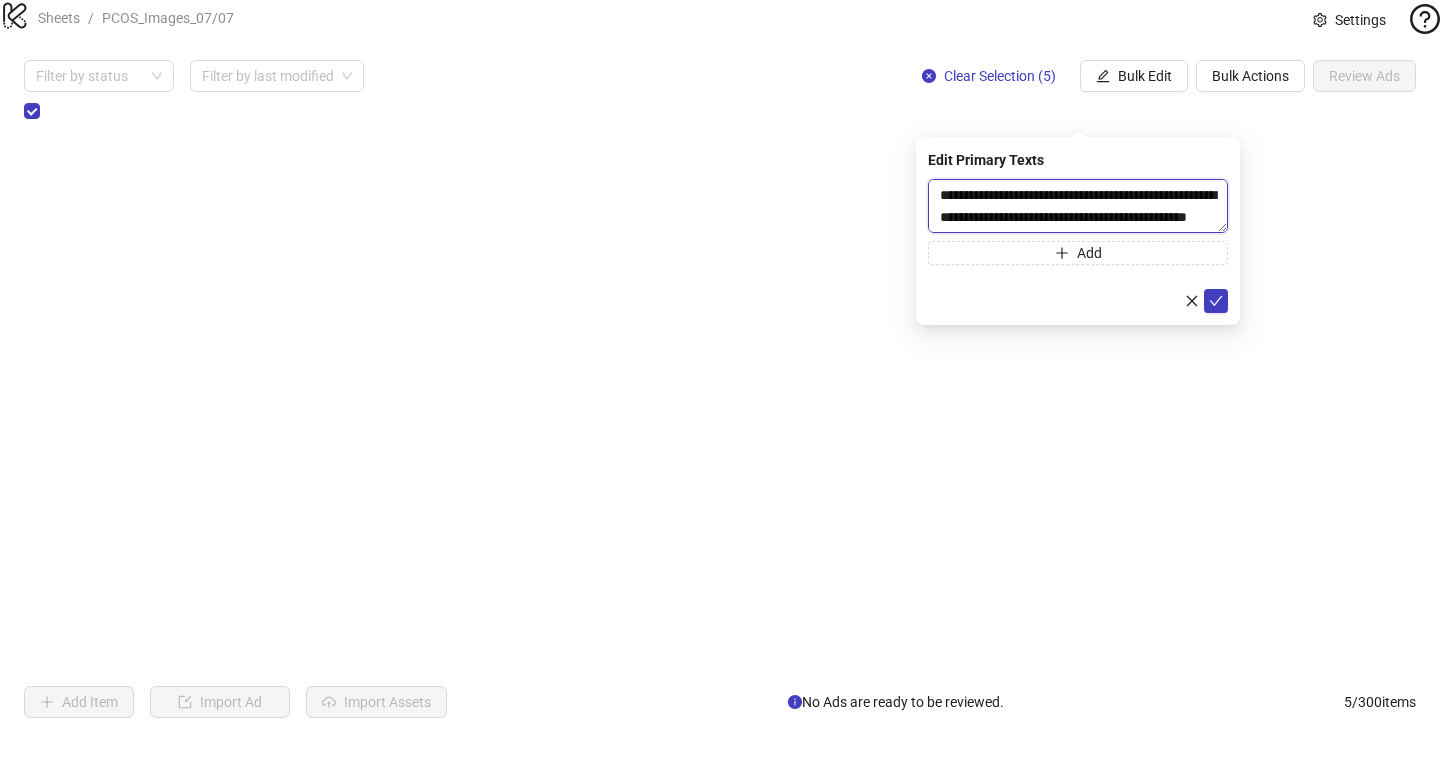 scroll, scrollTop: 895, scrollLeft: 0, axis: vertical 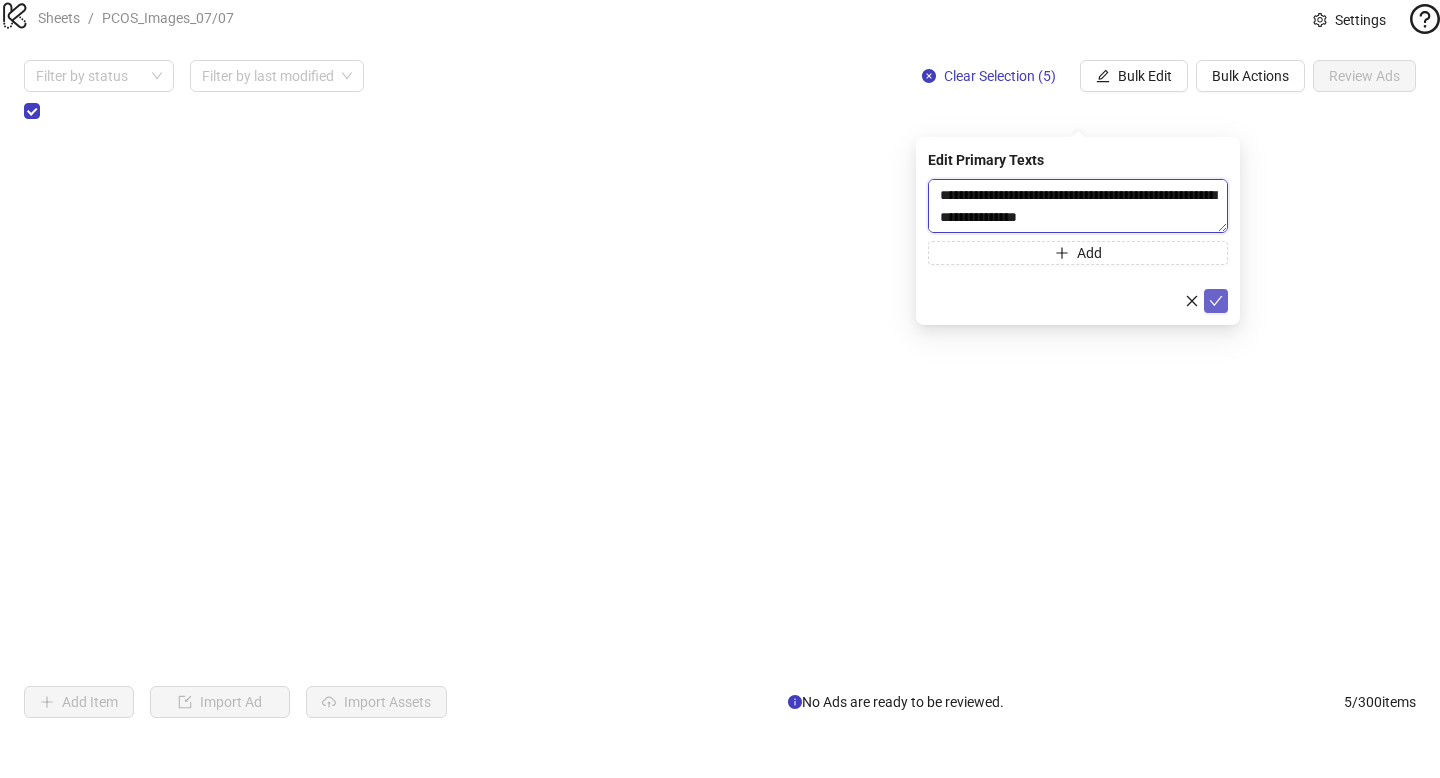 type on "**********" 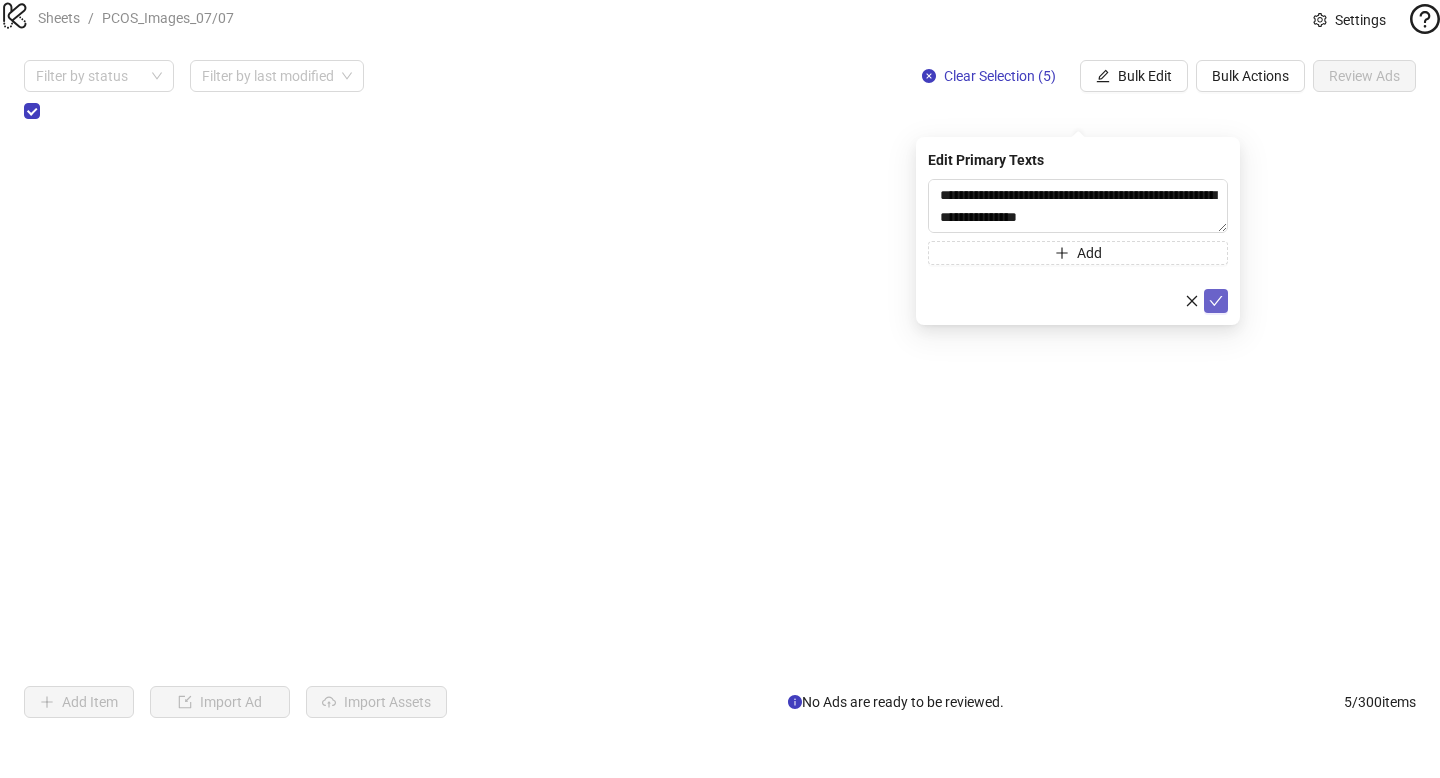 click 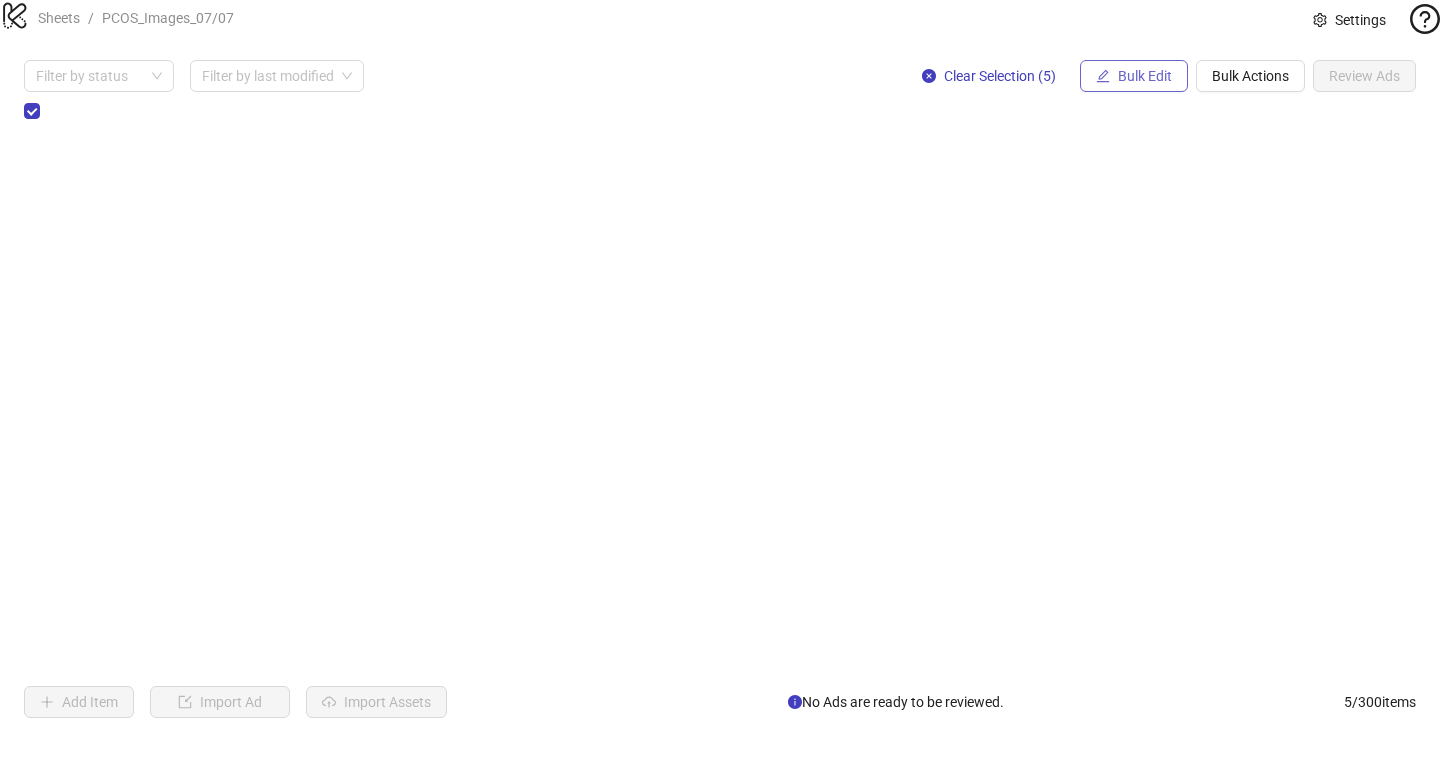 click on "Bulk Edit" at bounding box center [1145, 76] 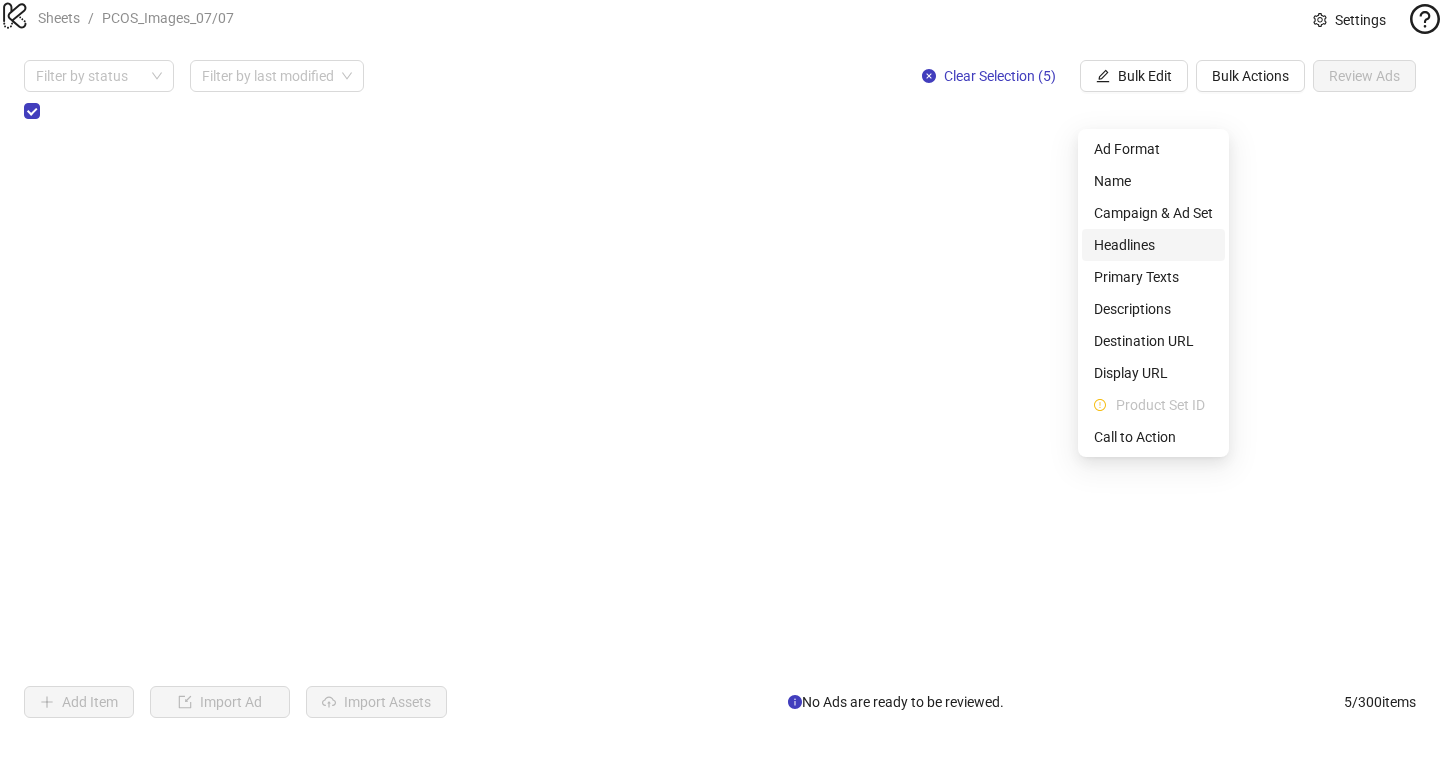 click on "Headlines" at bounding box center [1153, 245] 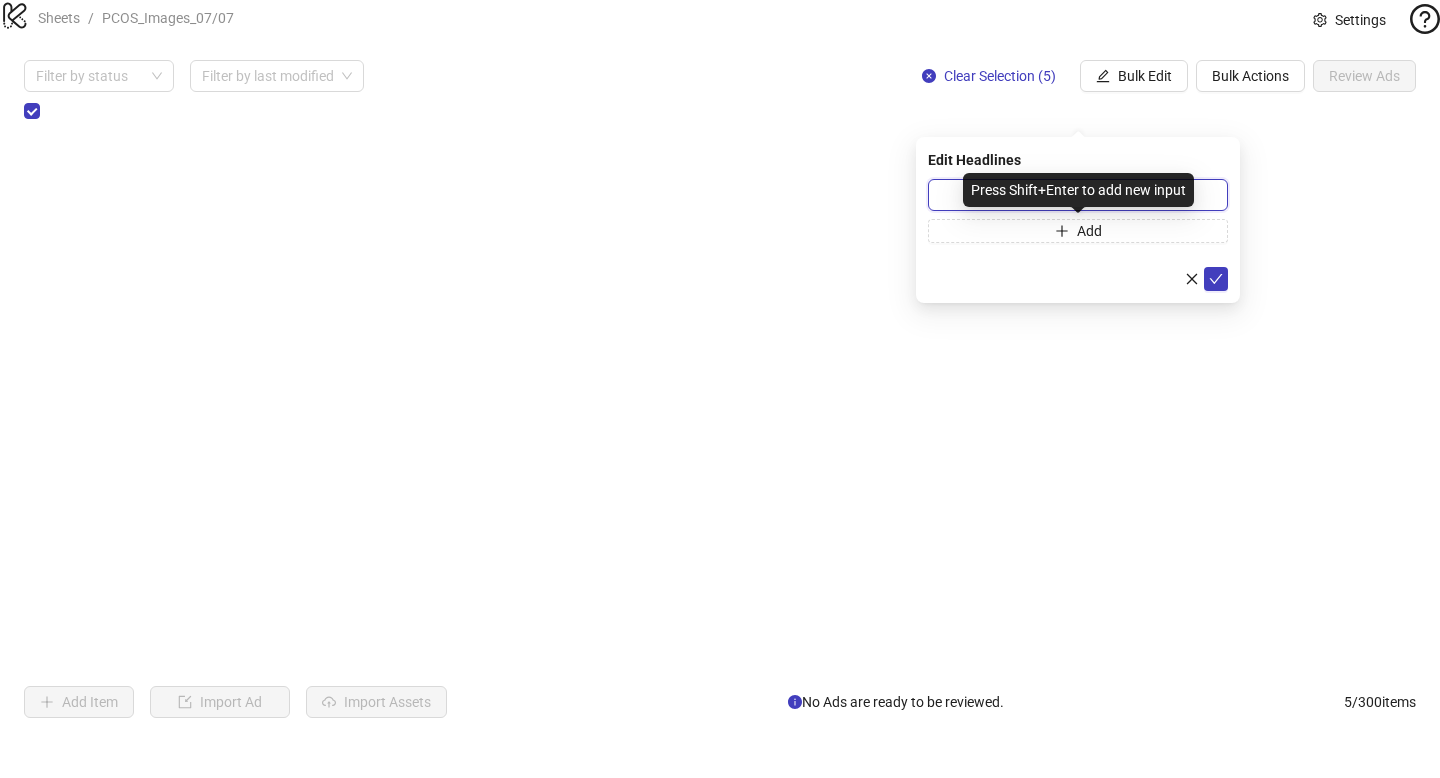 click at bounding box center [1078, 195] 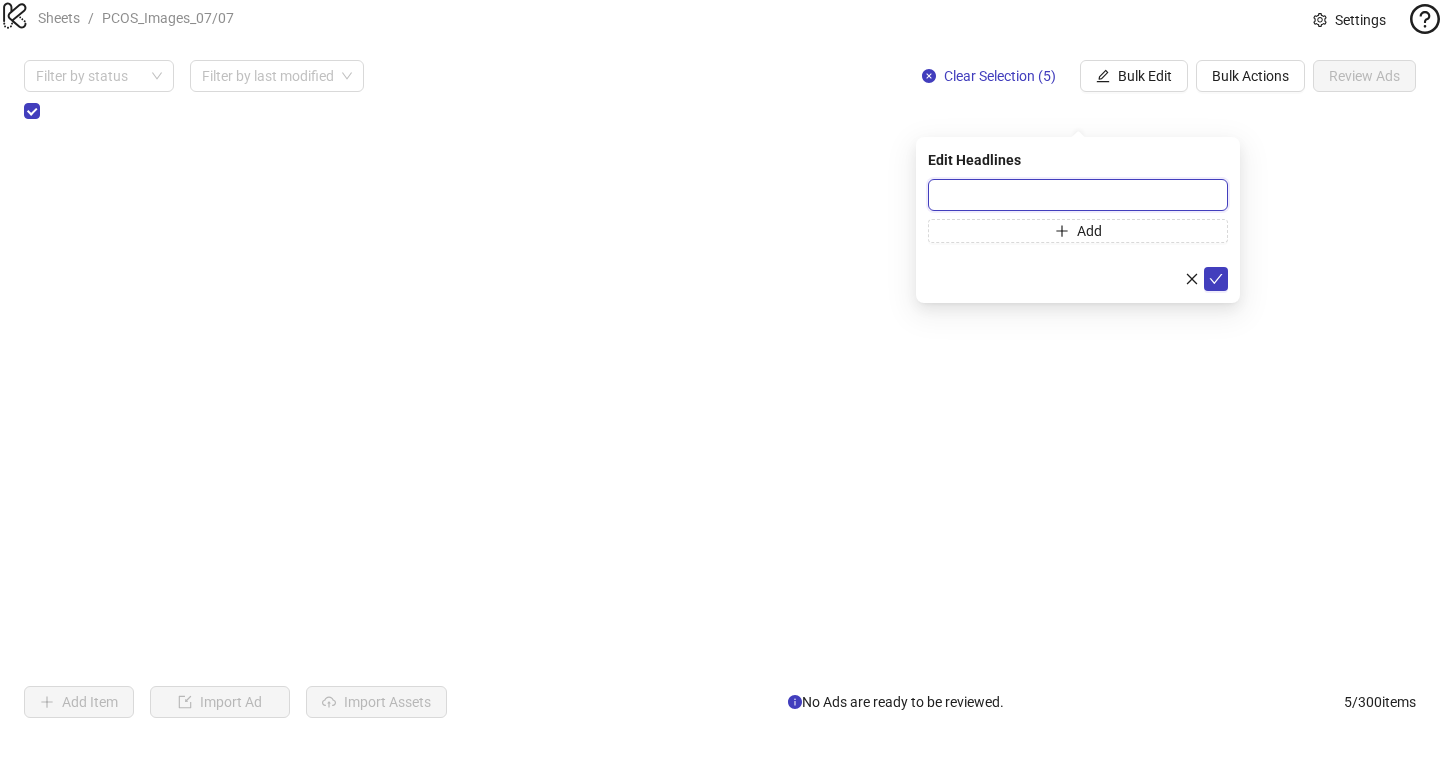 paste on "**********" 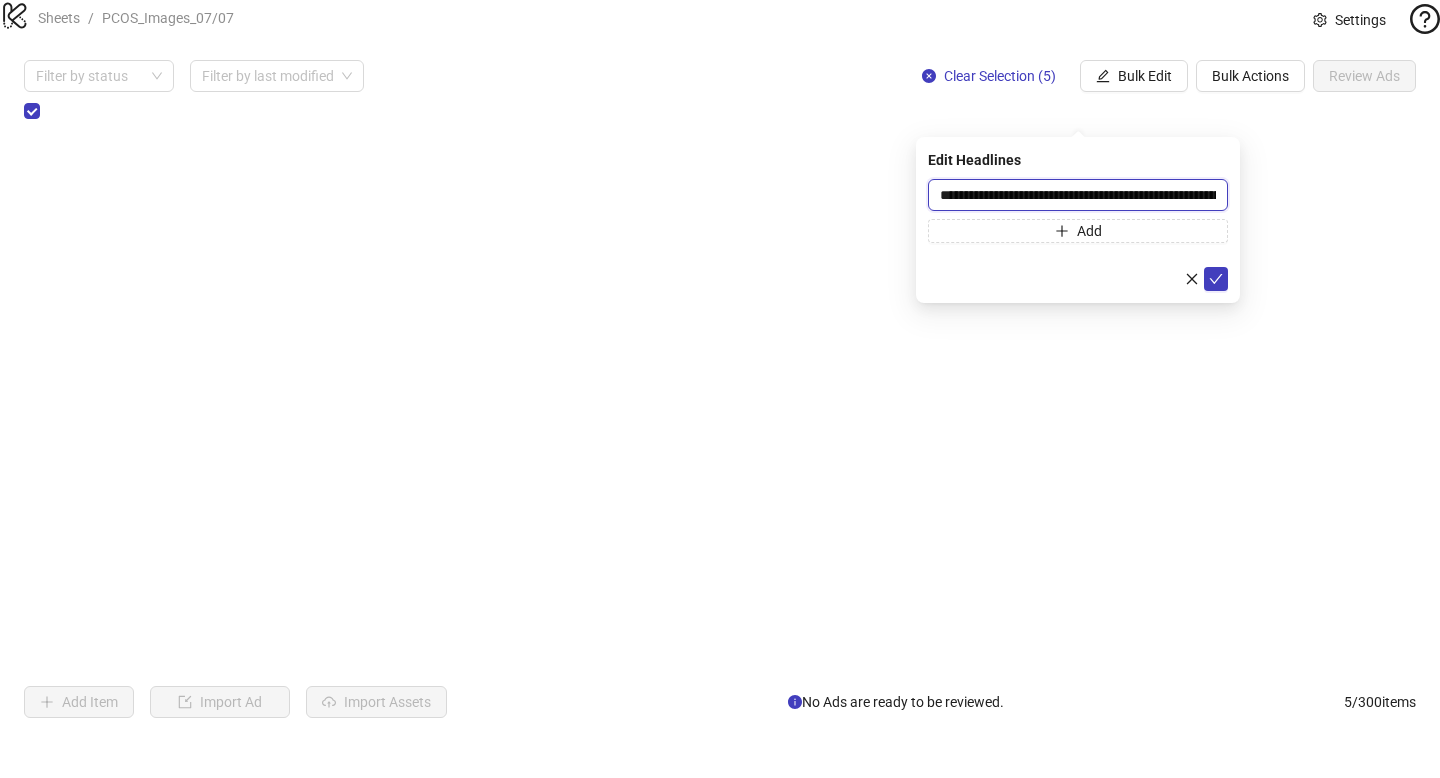 scroll, scrollTop: 0, scrollLeft: 117, axis: horizontal 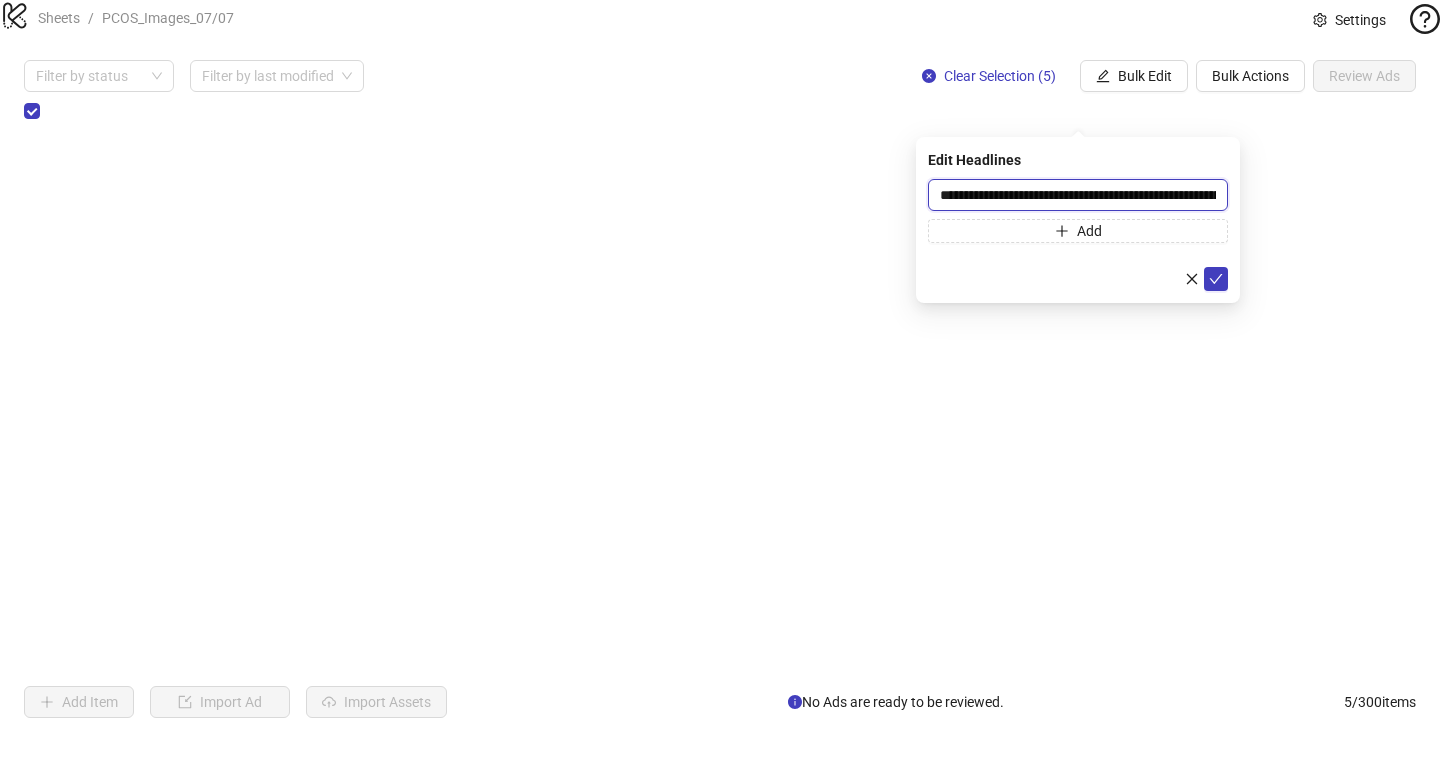 click on "**********" at bounding box center [1078, 195] 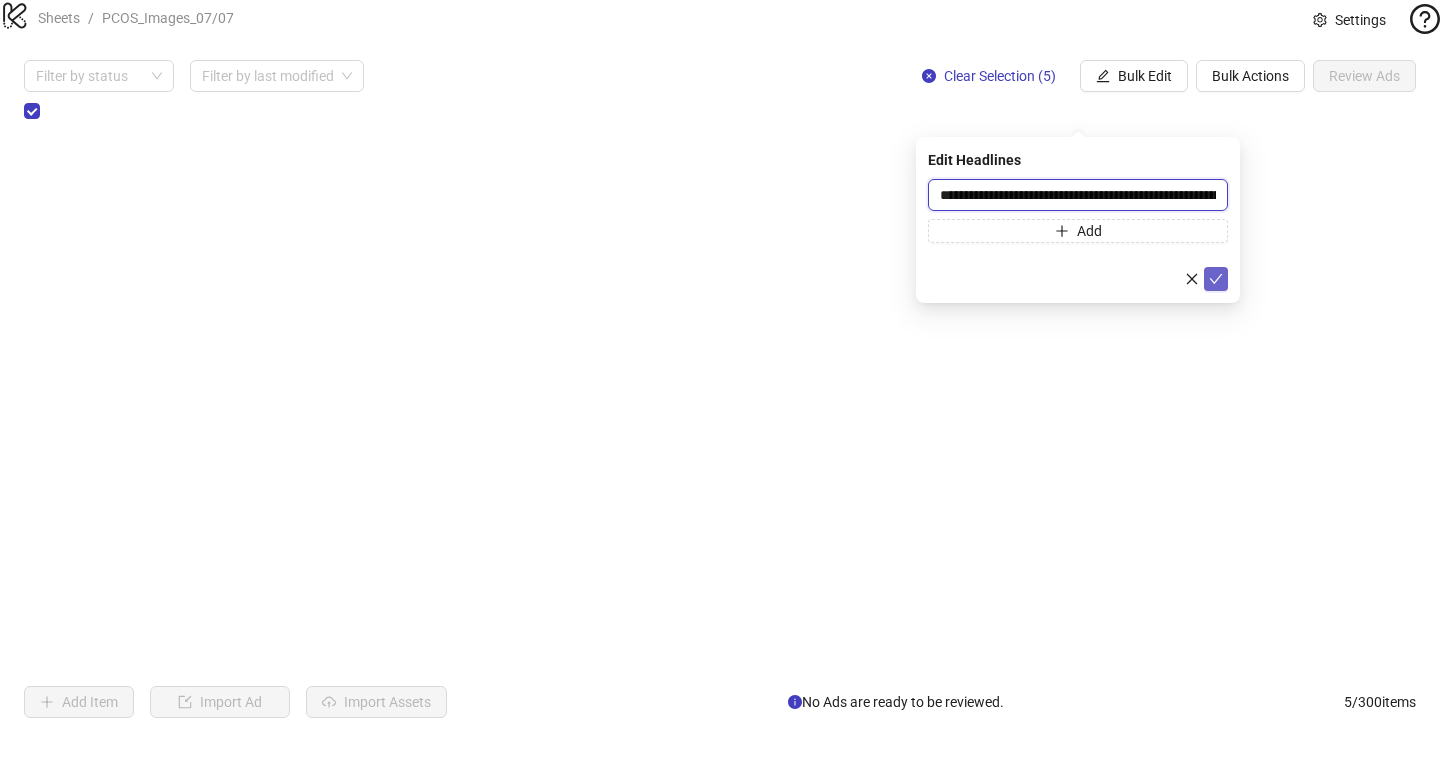 type on "**********" 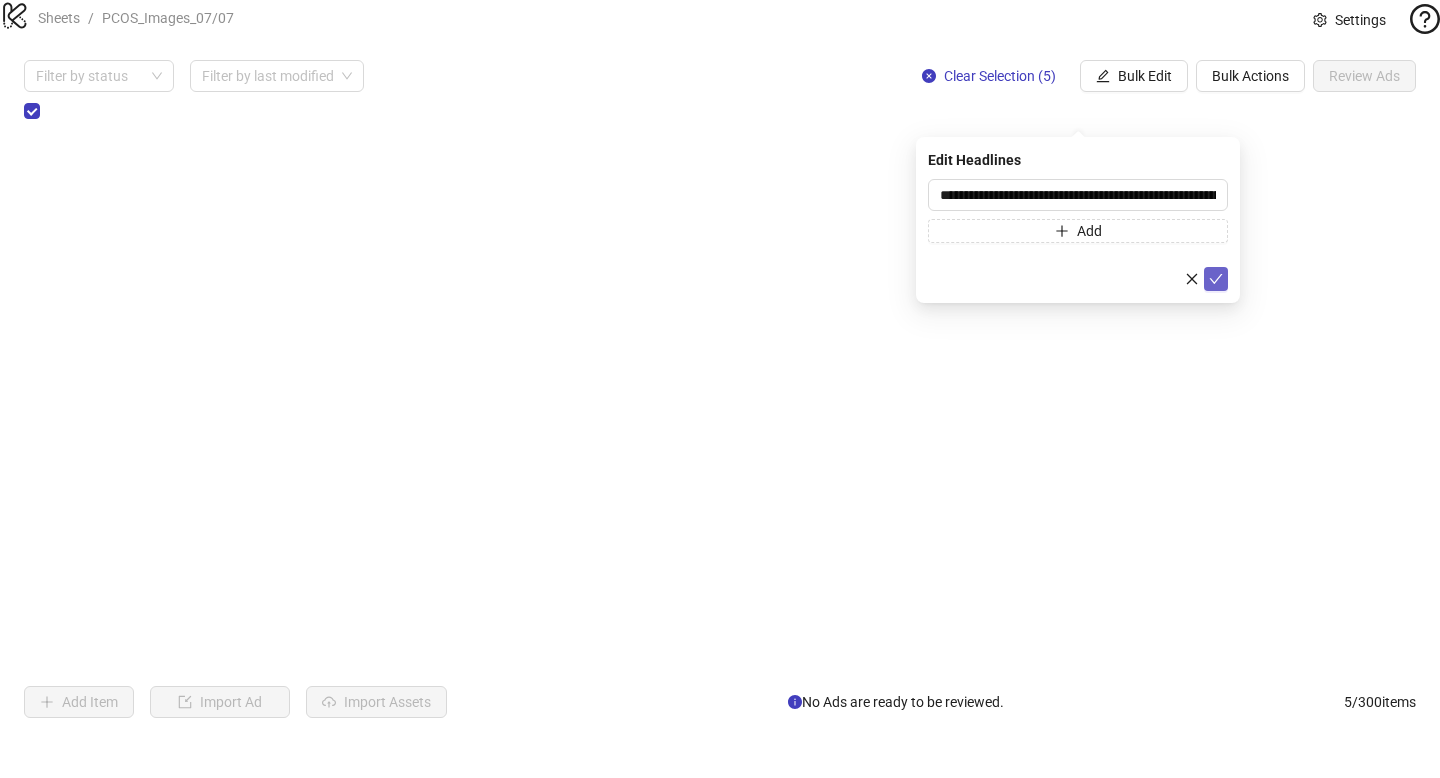 click 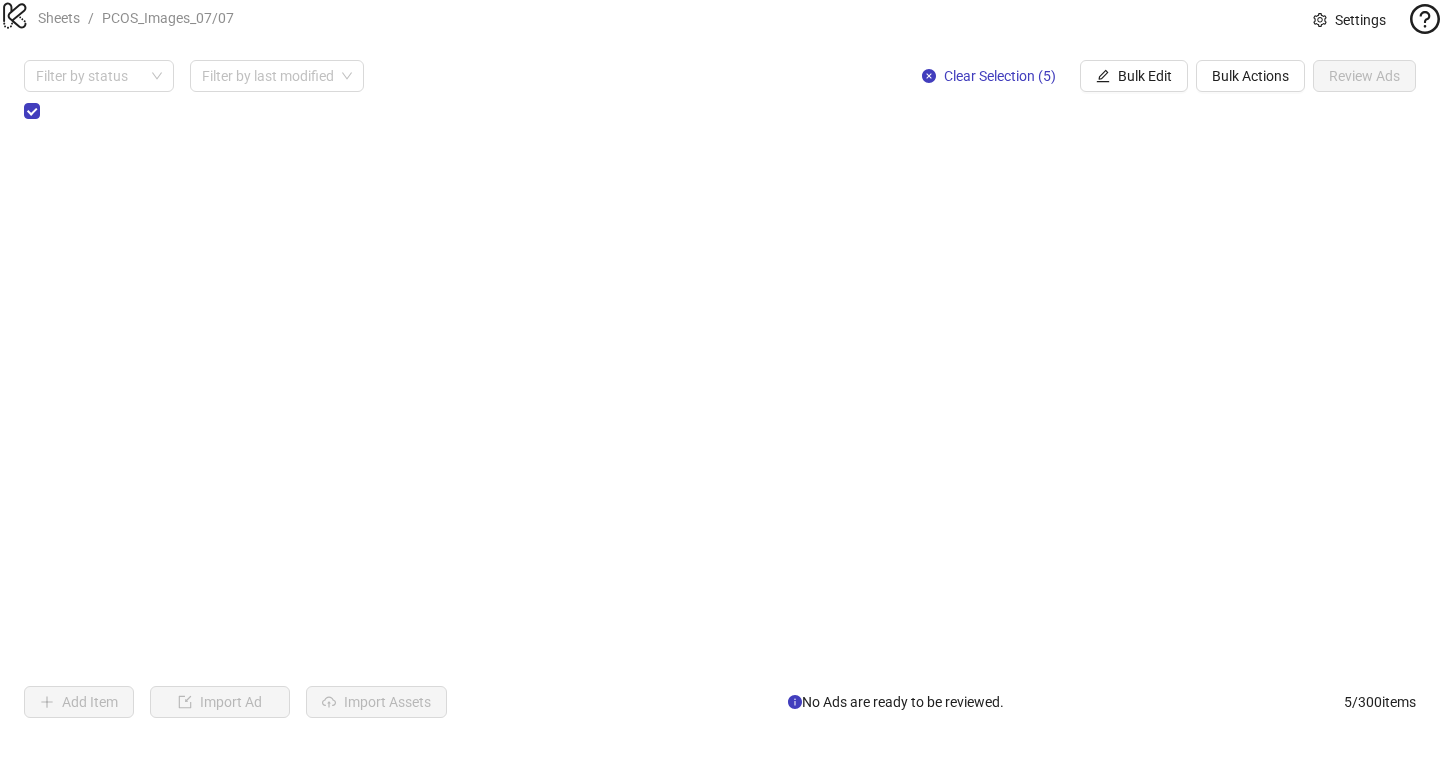 scroll, scrollTop: 0, scrollLeft: 1078, axis: horizontal 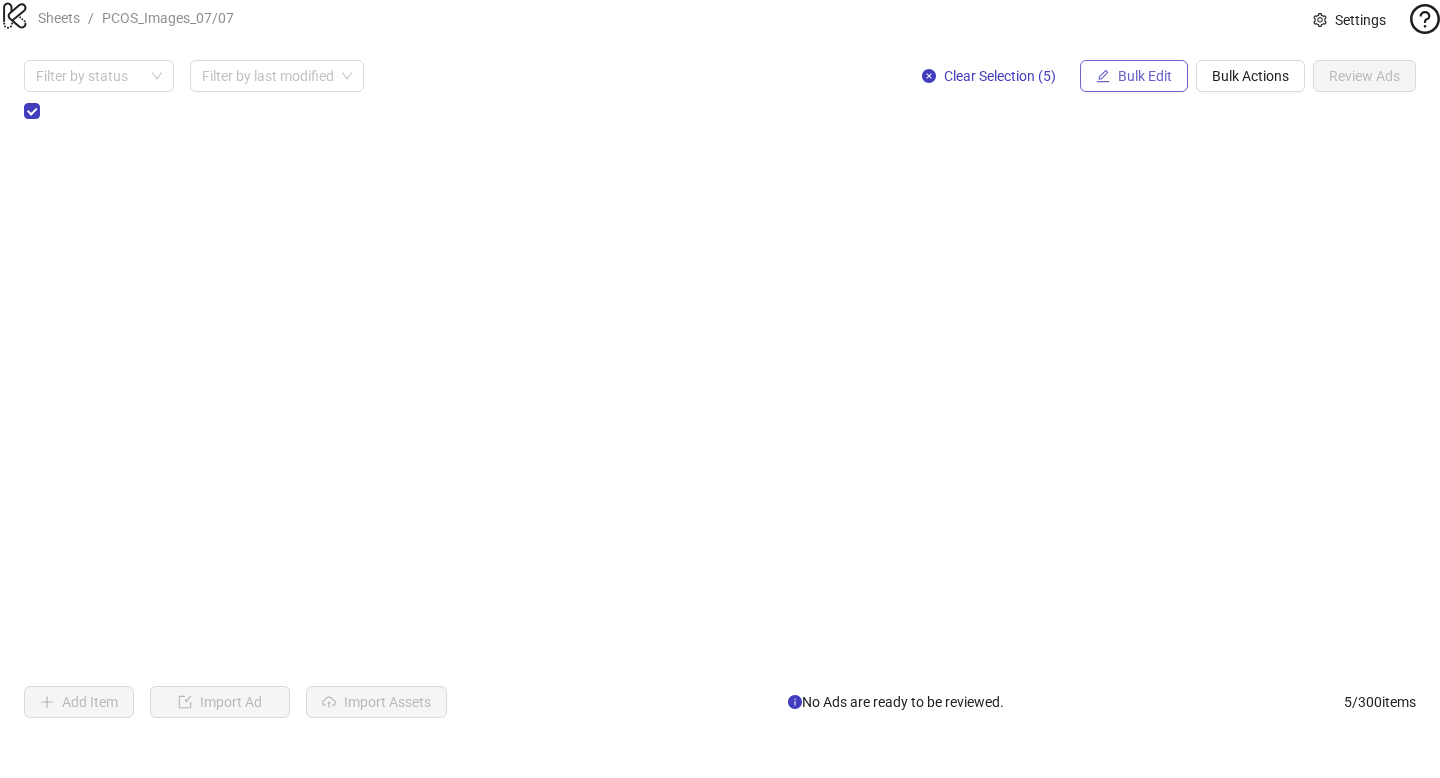 click on "Bulk Edit" at bounding box center (1134, 76) 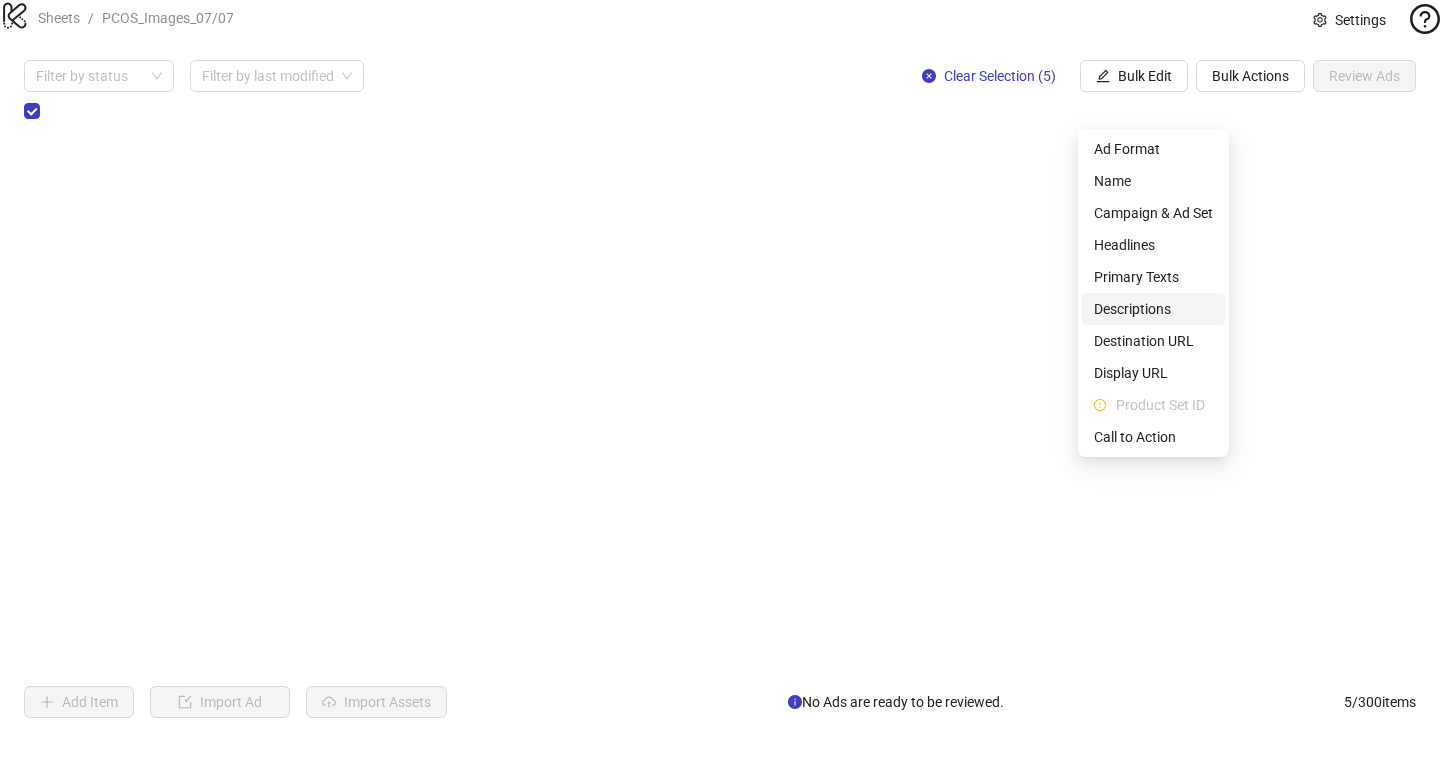 click on "Descriptions" at bounding box center (1153, 309) 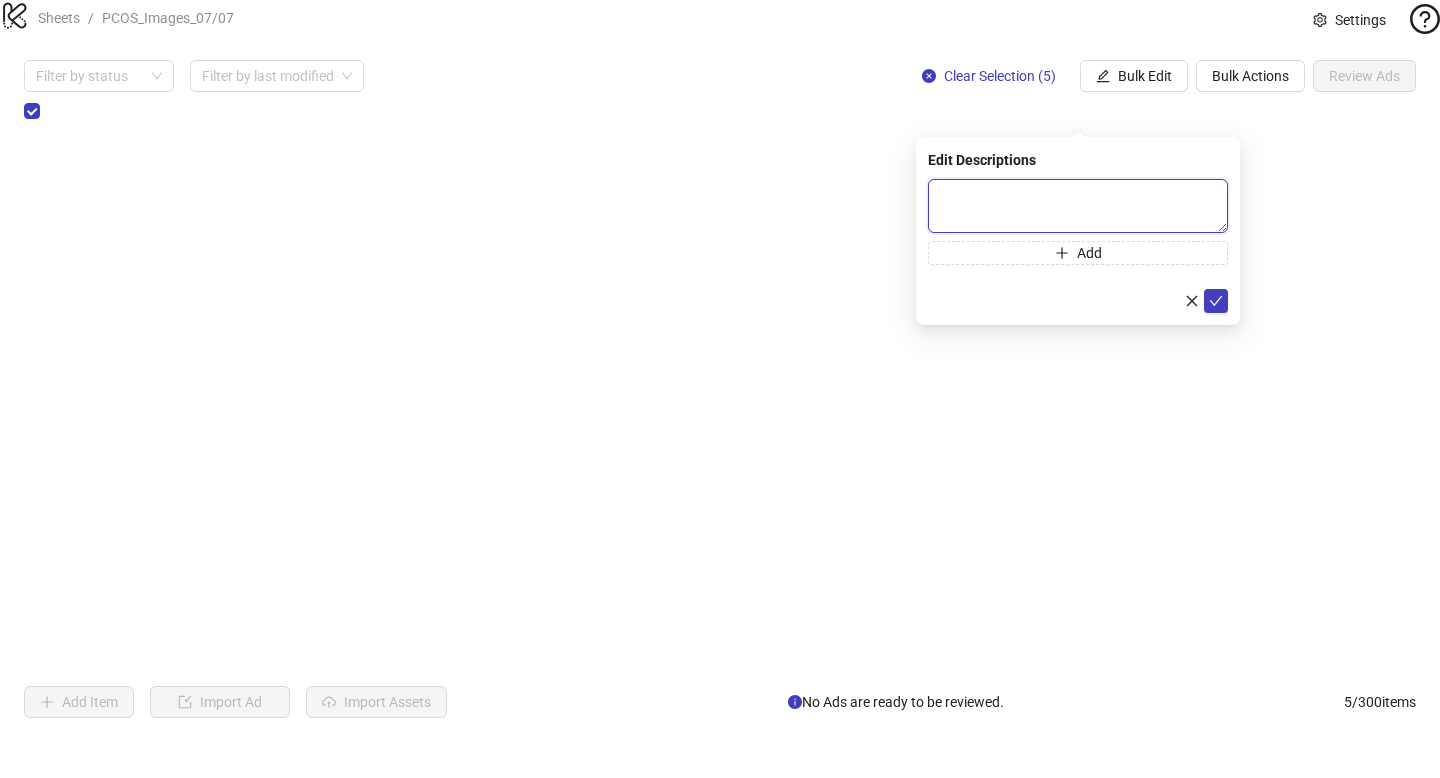 click at bounding box center [1078, 206] 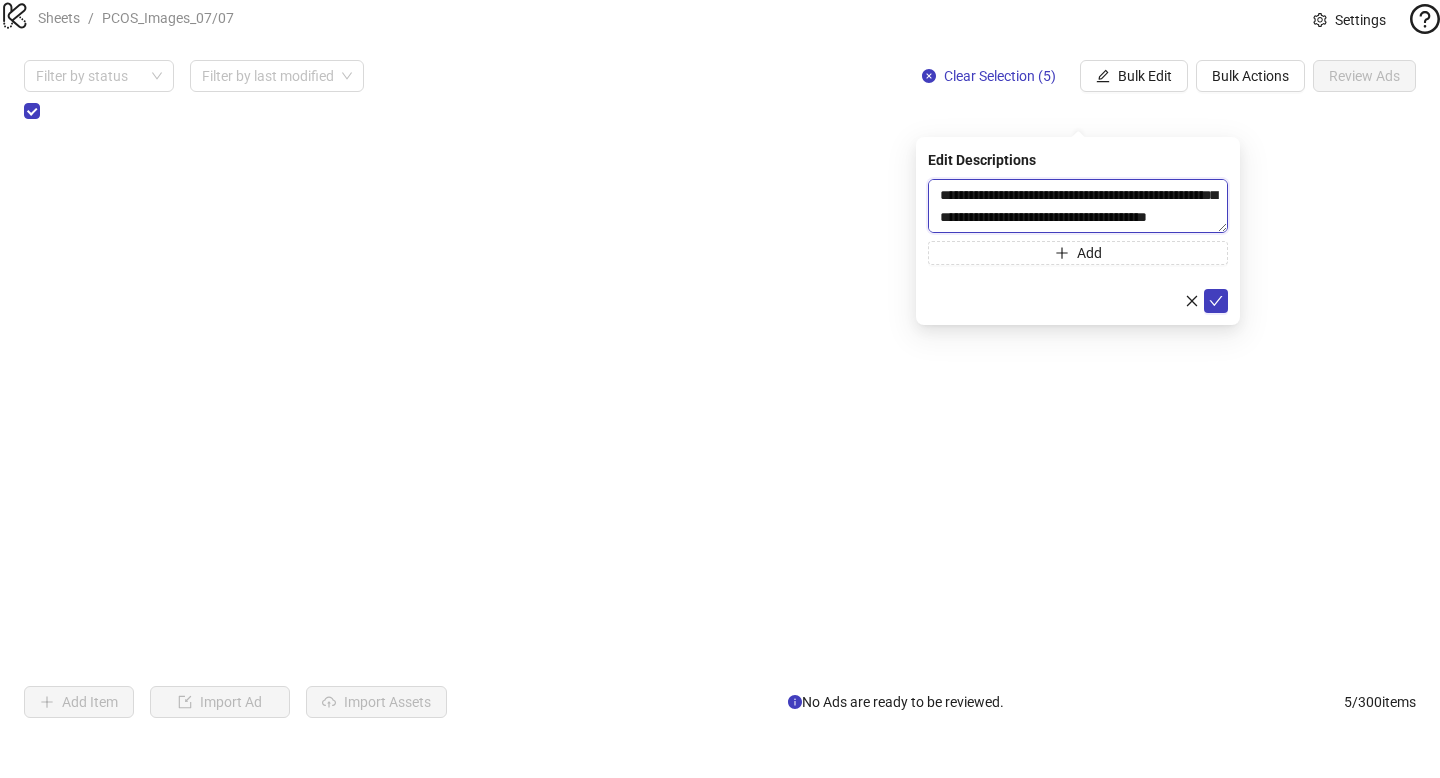 scroll, scrollTop: 66, scrollLeft: 0, axis: vertical 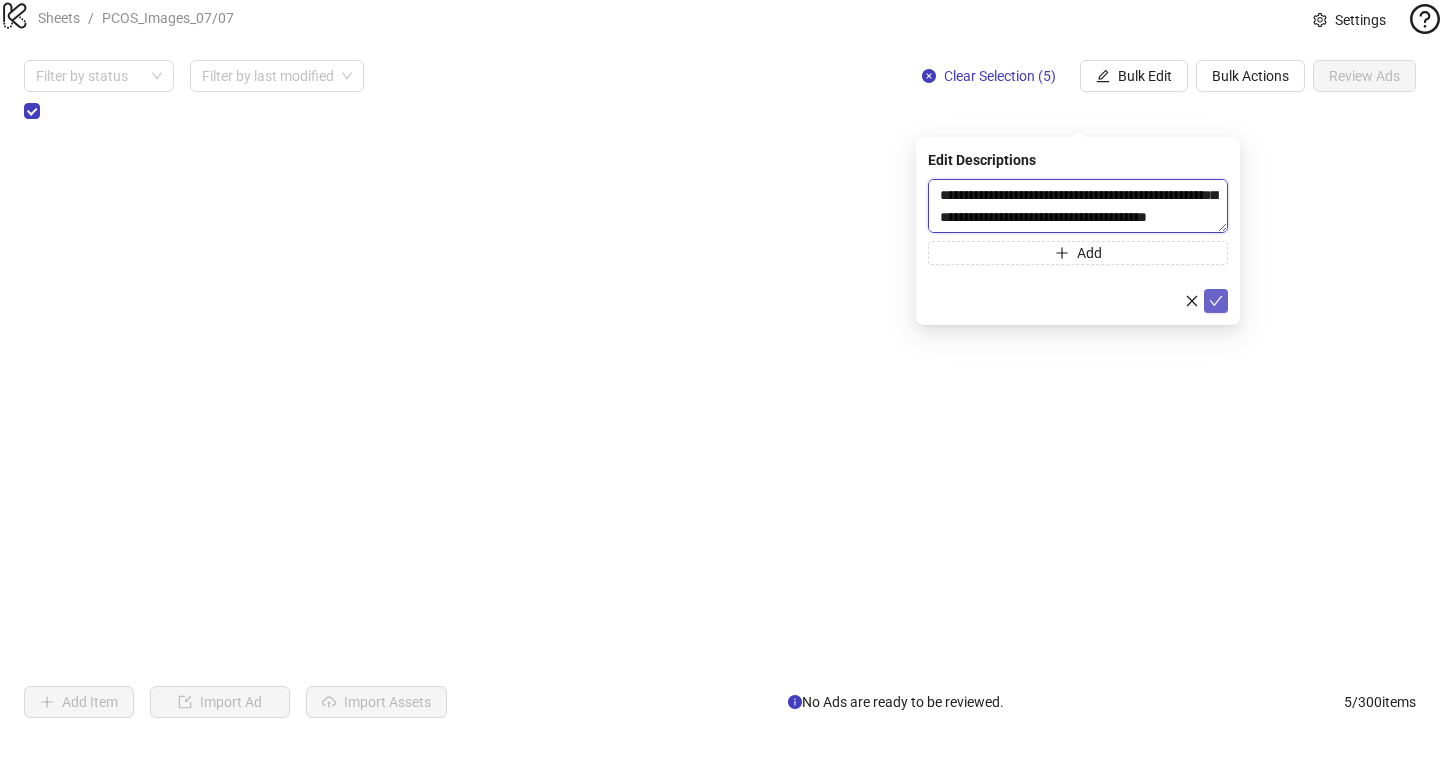 type on "**********" 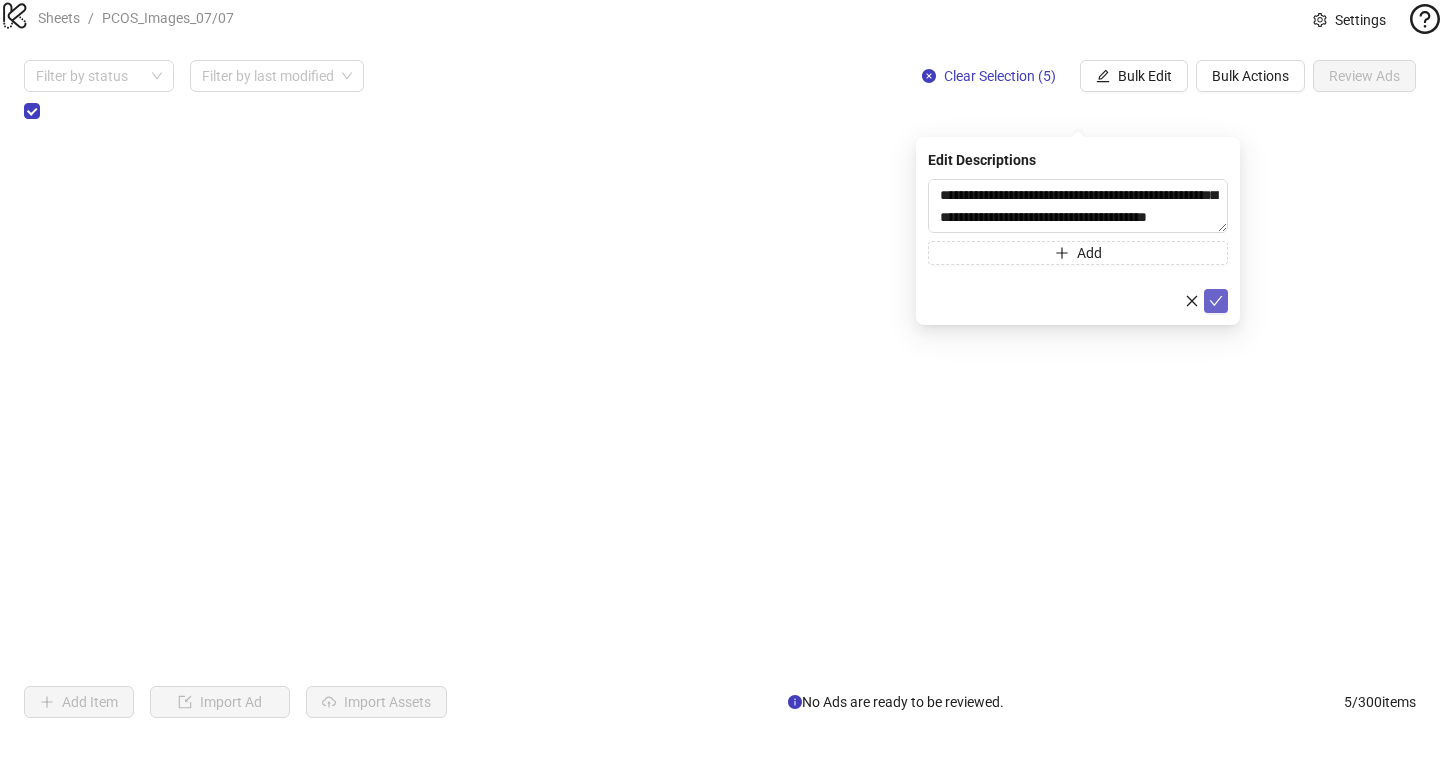 click 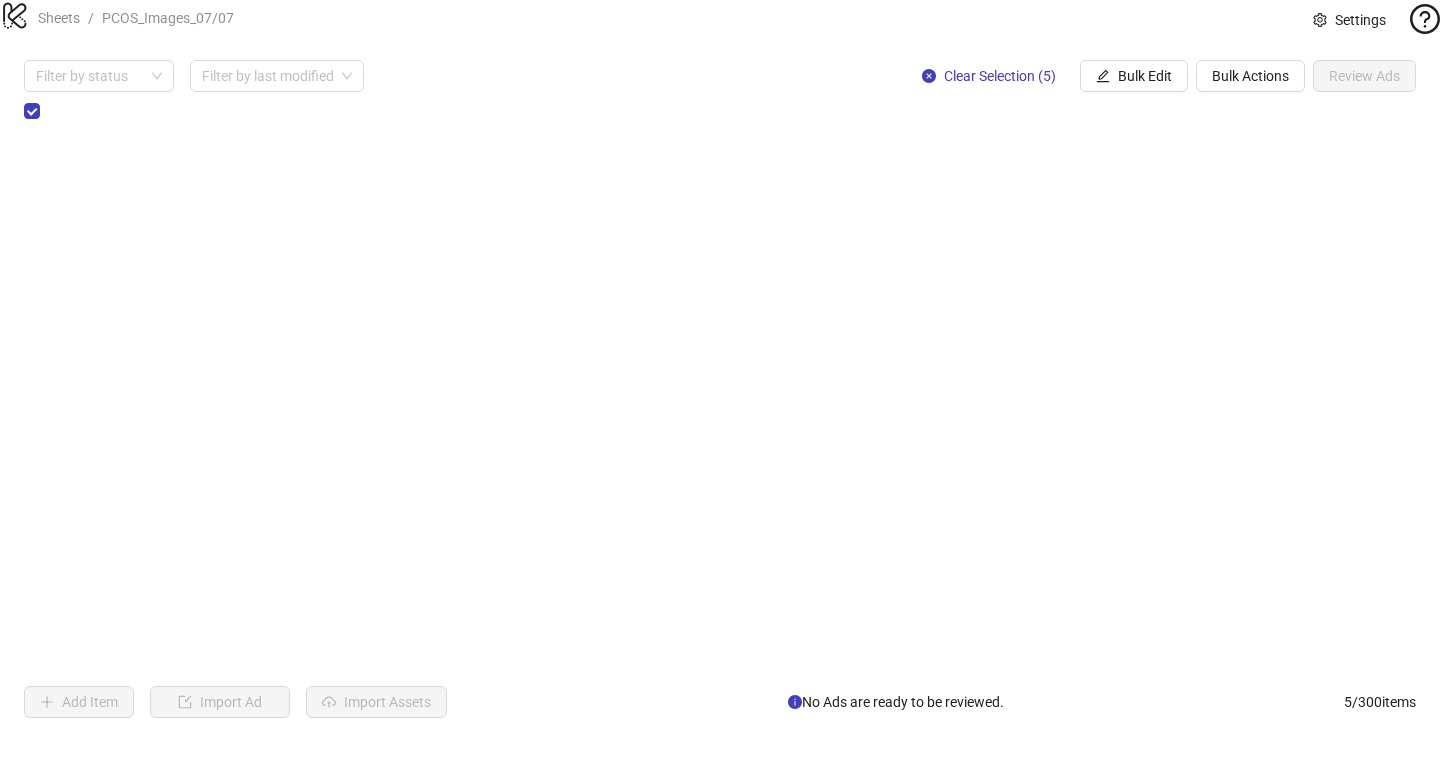 scroll, scrollTop: 0, scrollLeft: 1390, axis: horizontal 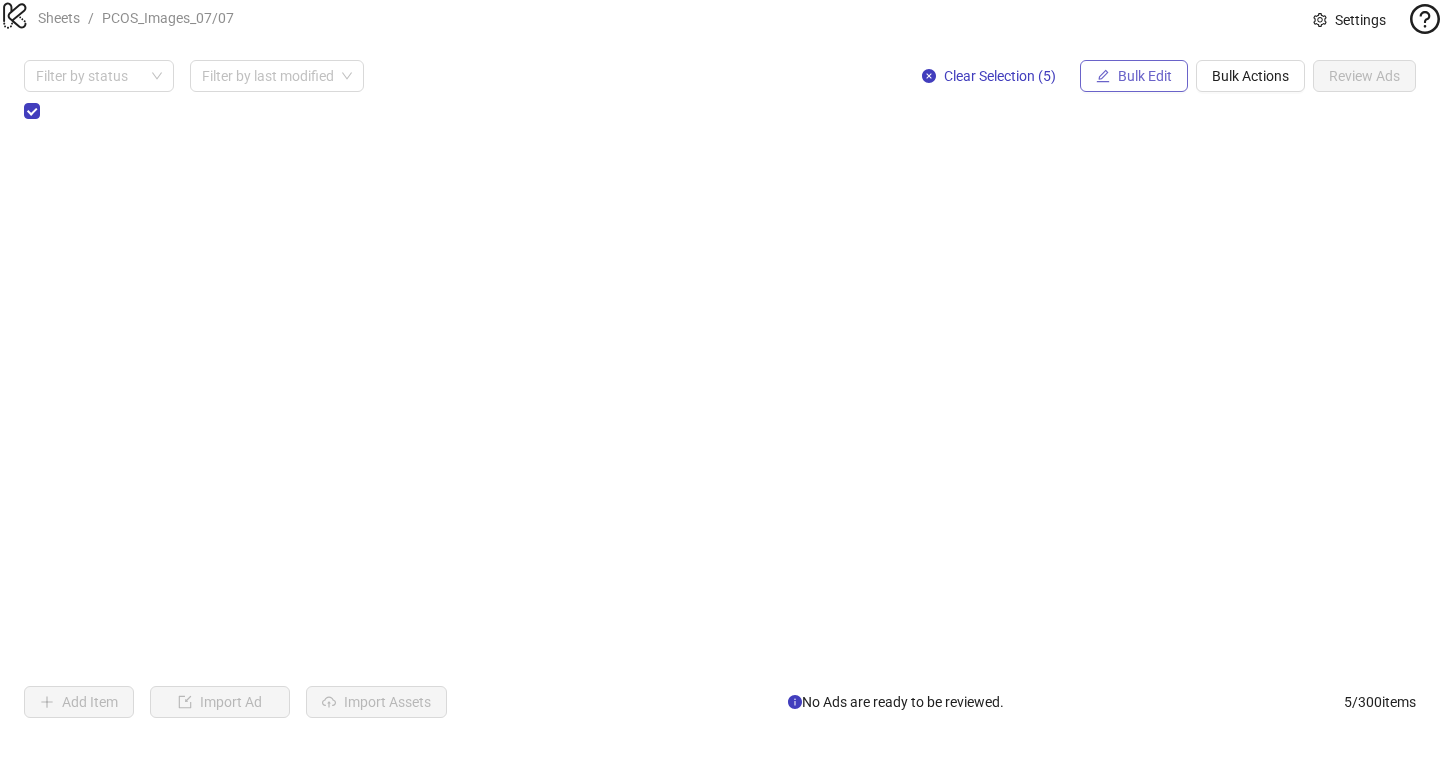 click on "Bulk Edit" at bounding box center [1145, 76] 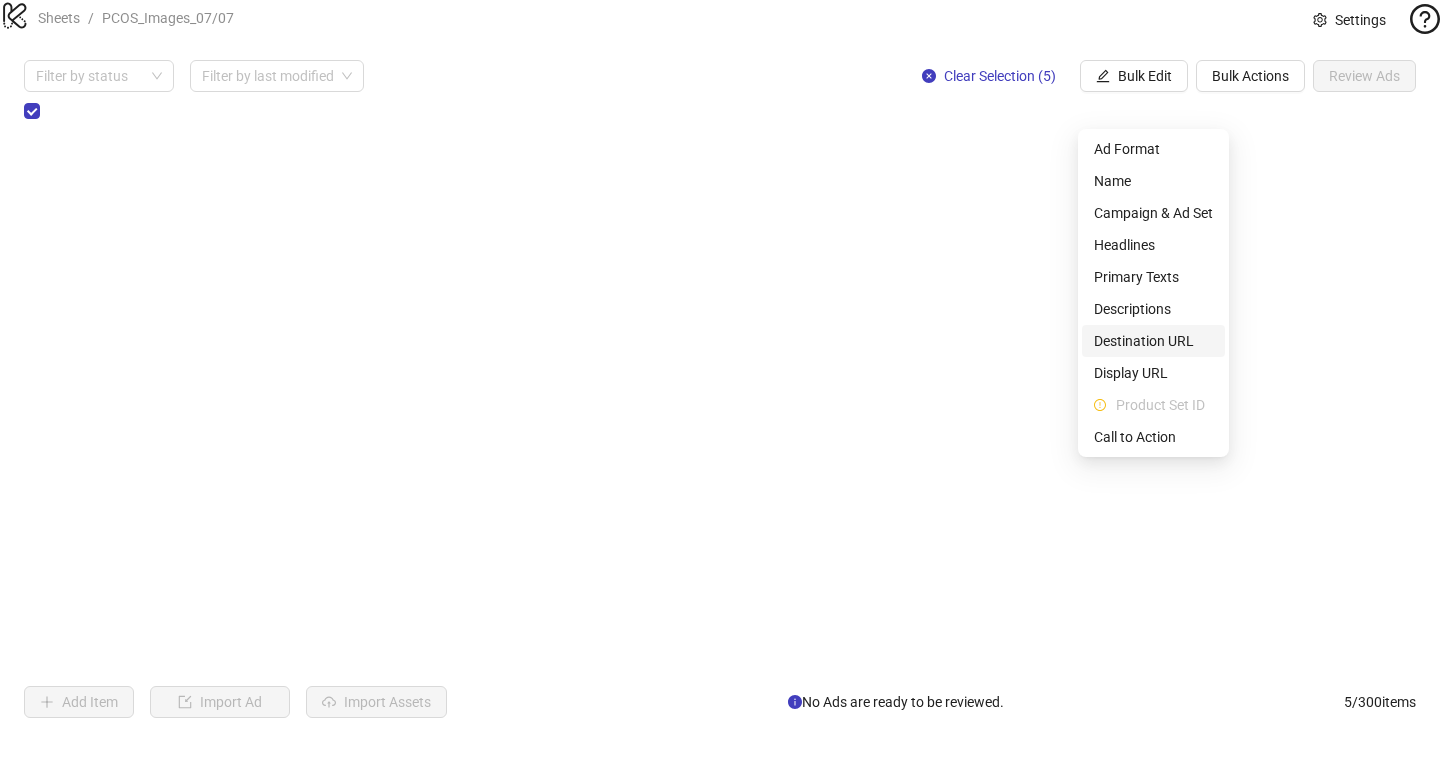 click on "Destination URL" at bounding box center (1153, 341) 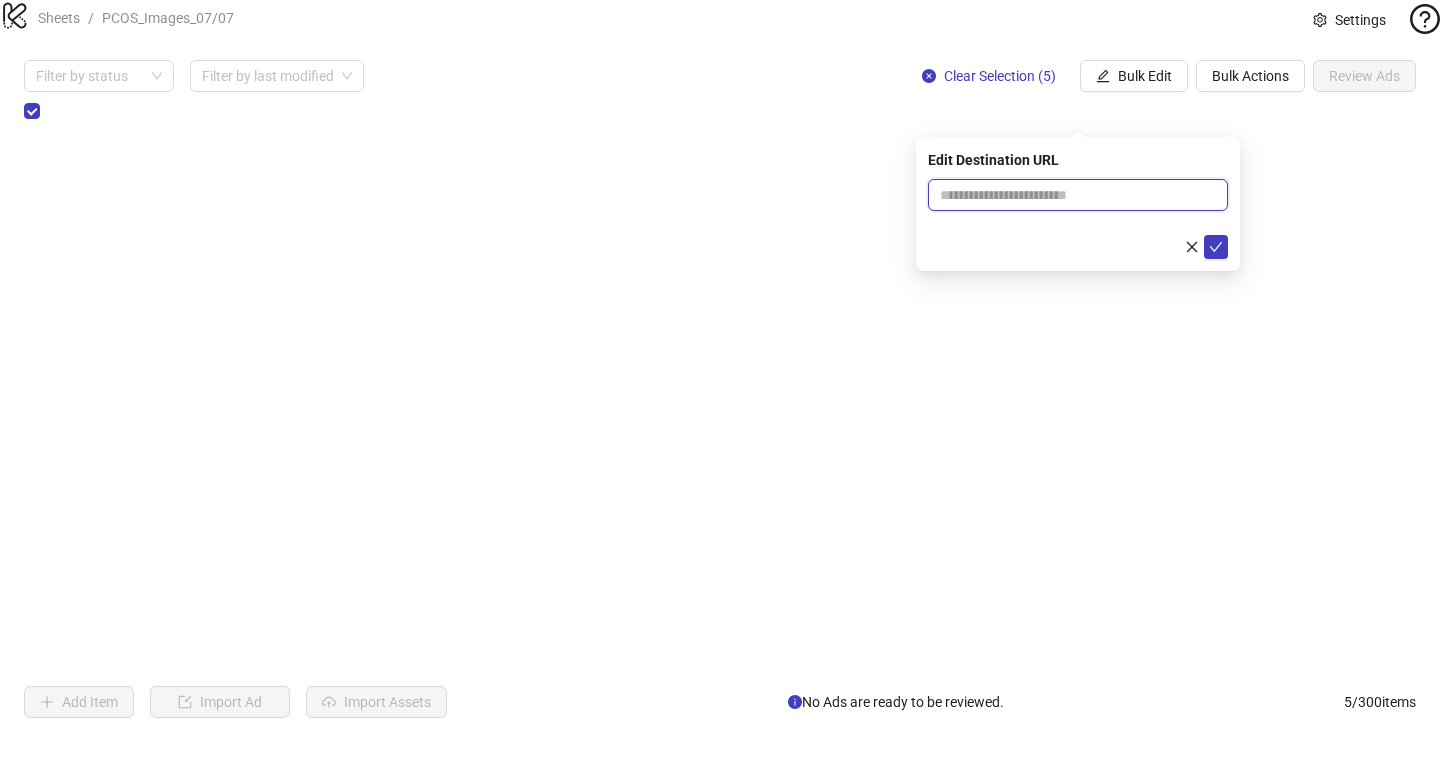 click at bounding box center (1070, 195) 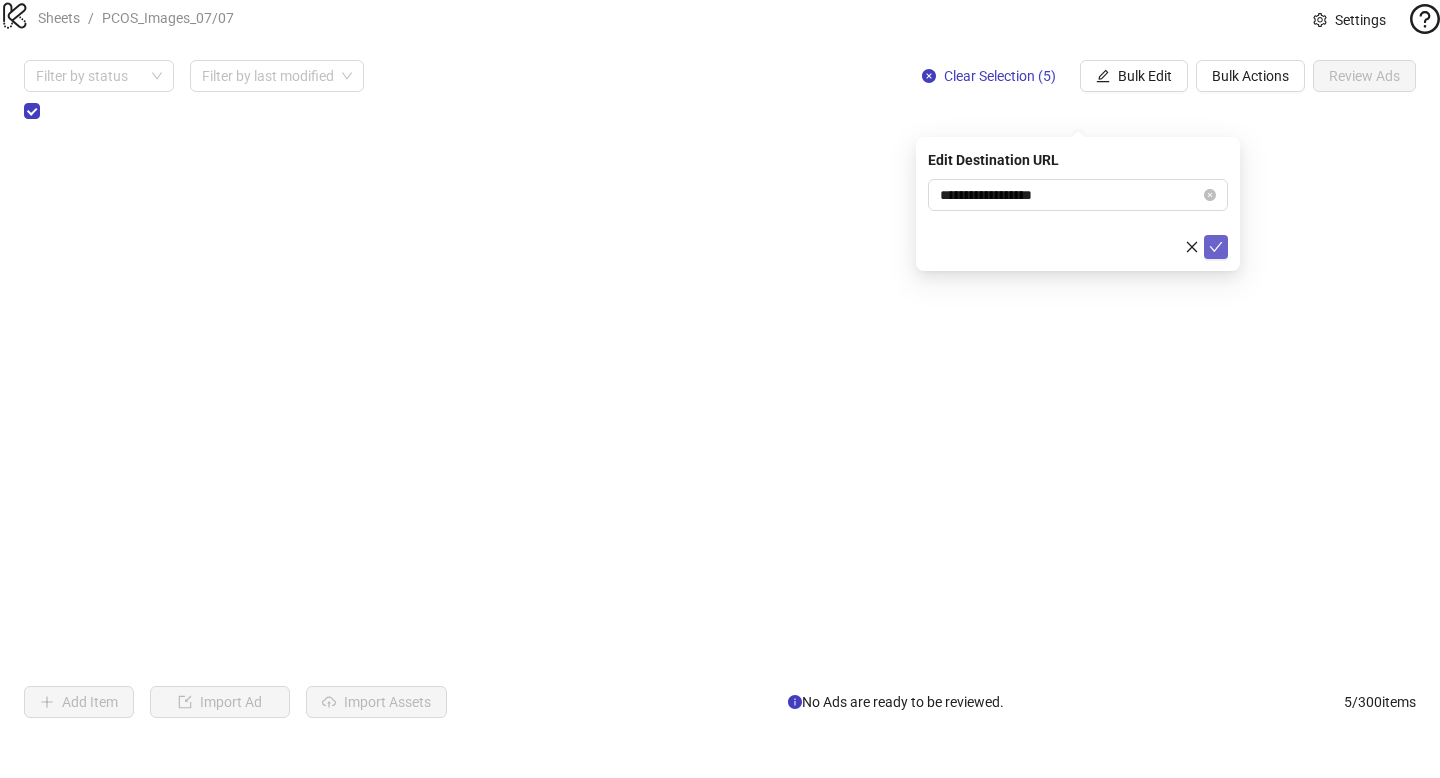 click 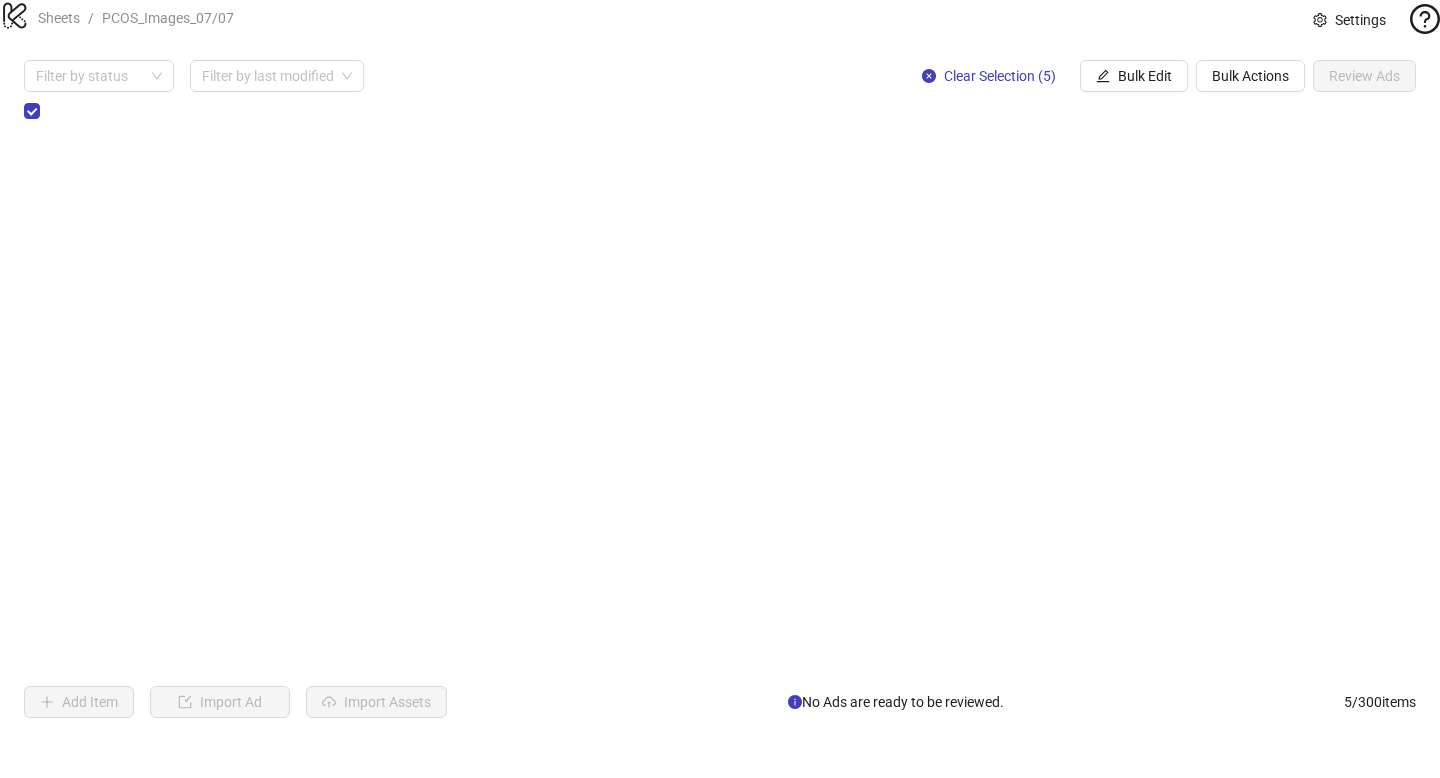 click on "**********" at bounding box center (720, 389) 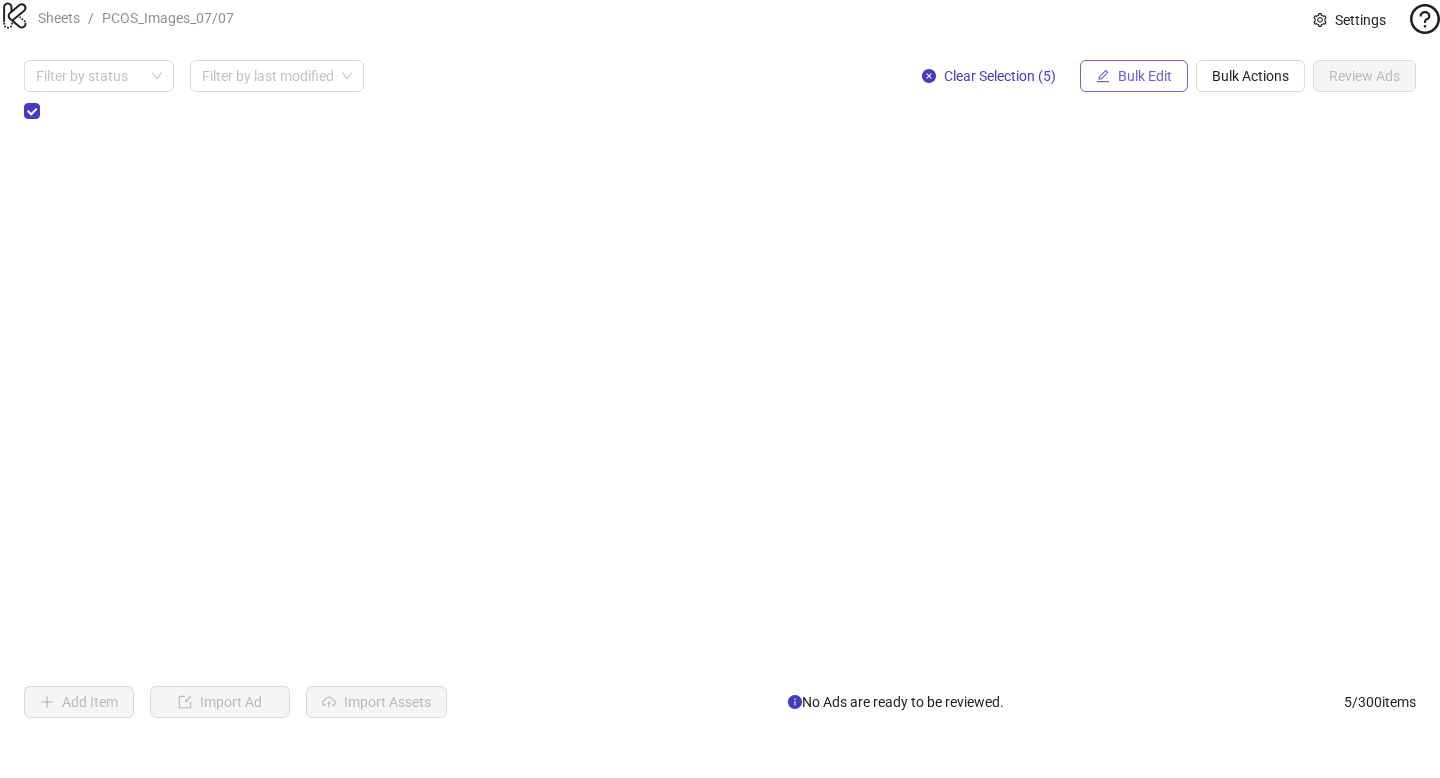 click on "Bulk Edit" at bounding box center [1145, 76] 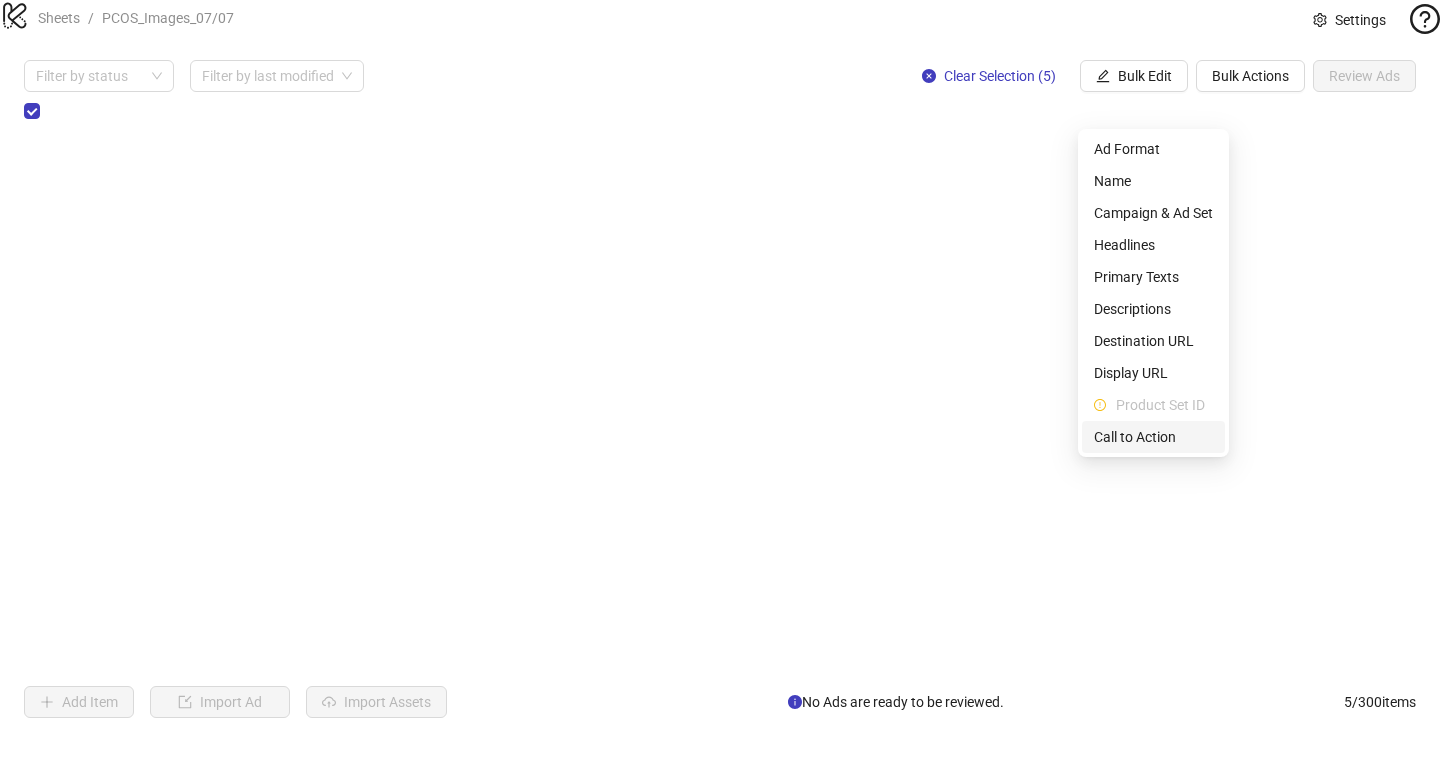 click on "Call to Action" at bounding box center [1153, 437] 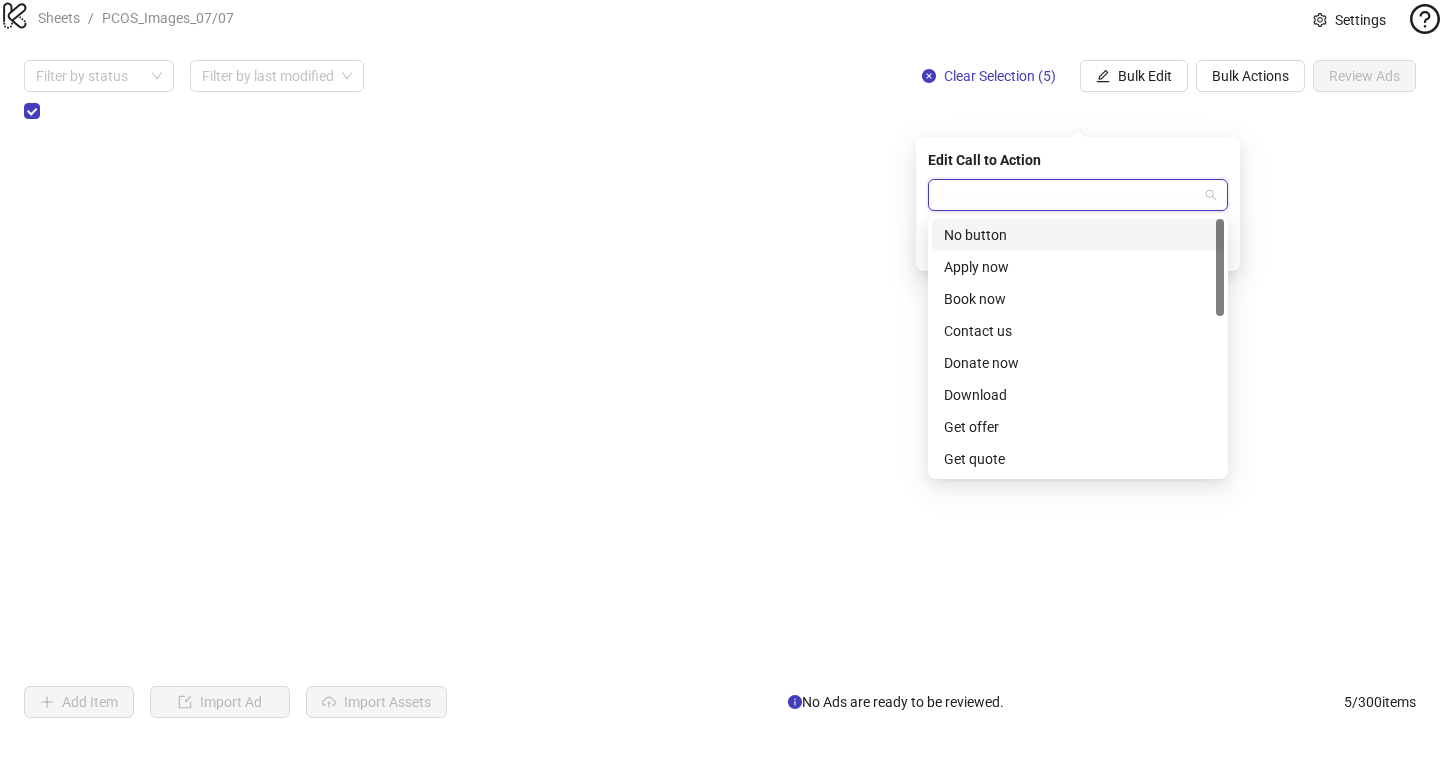 click at bounding box center [1069, 195] 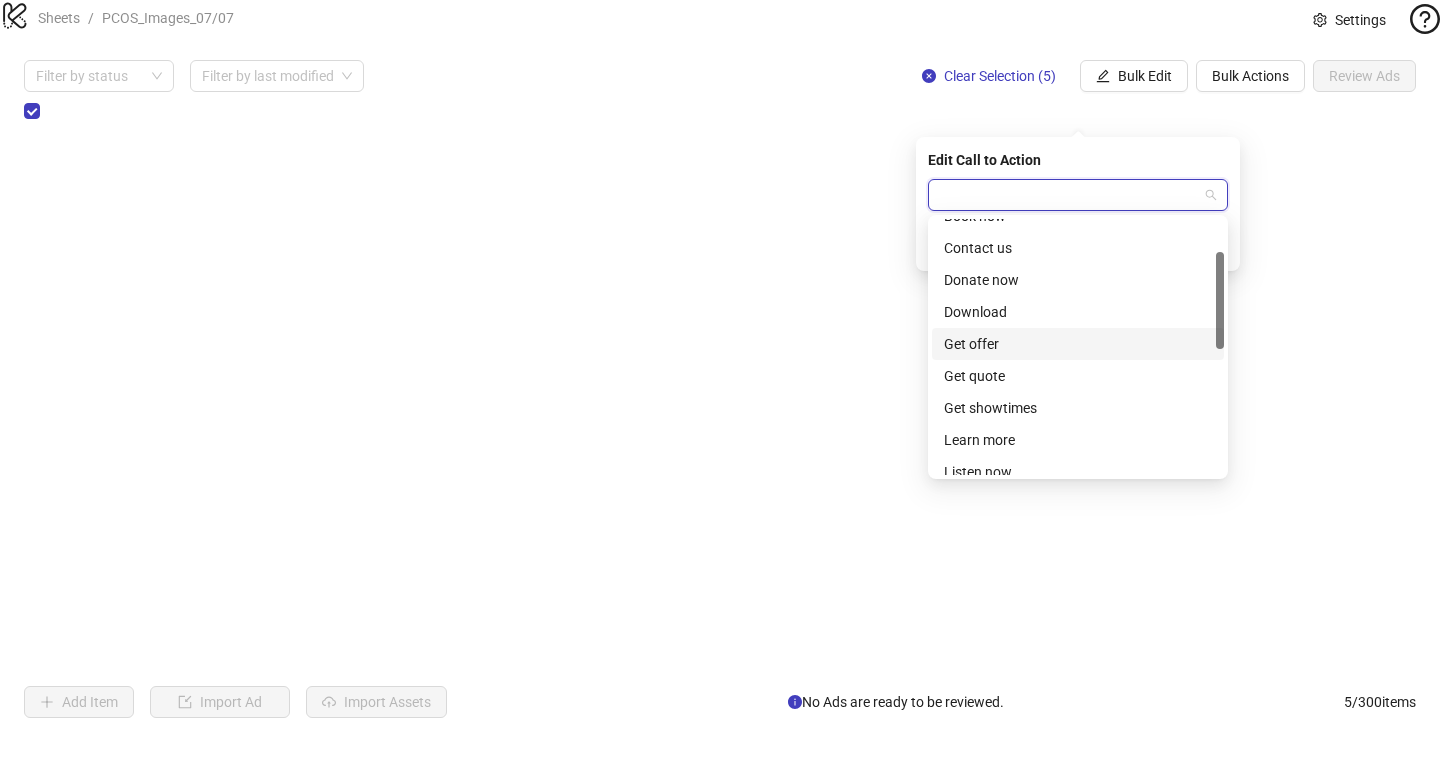 scroll, scrollTop: 87, scrollLeft: 0, axis: vertical 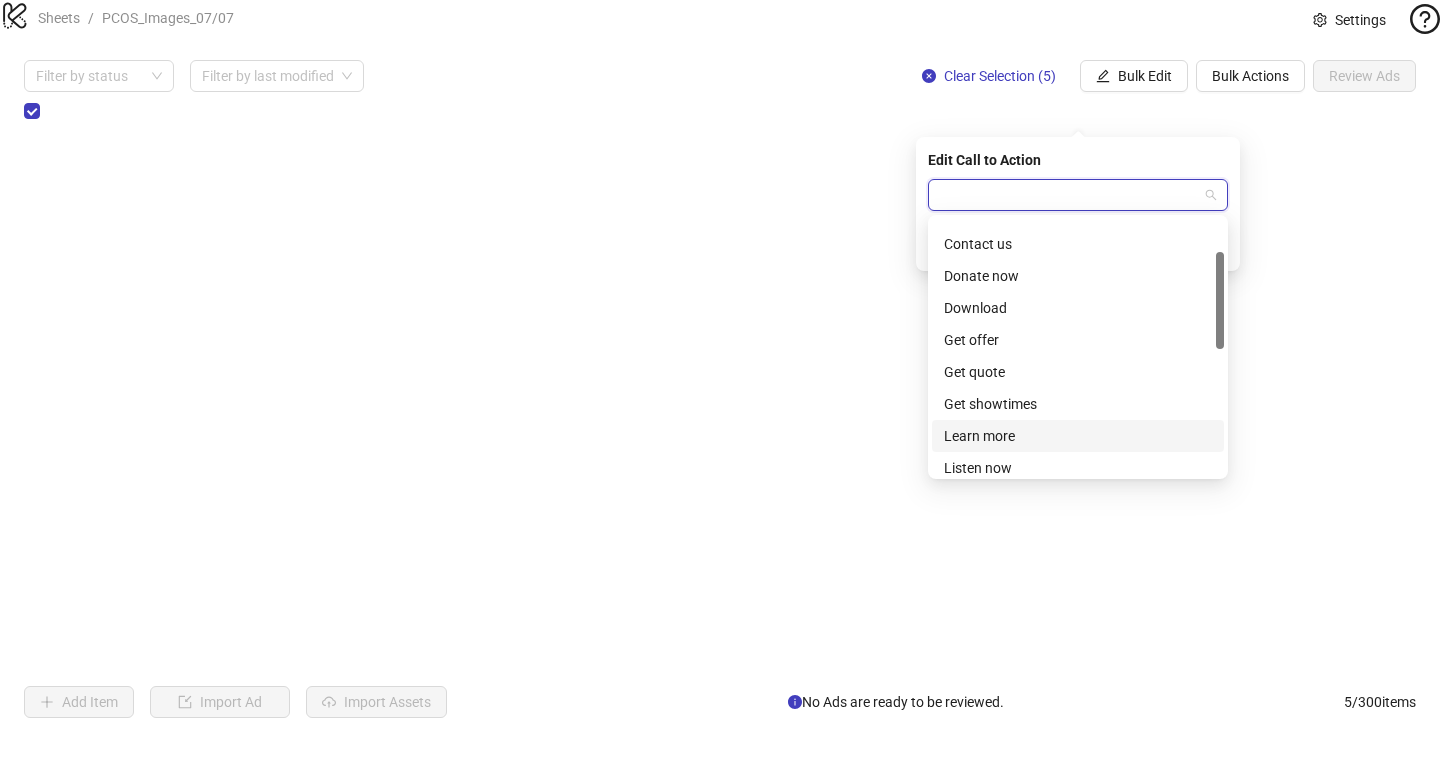 click on "Learn more" at bounding box center (1078, 436) 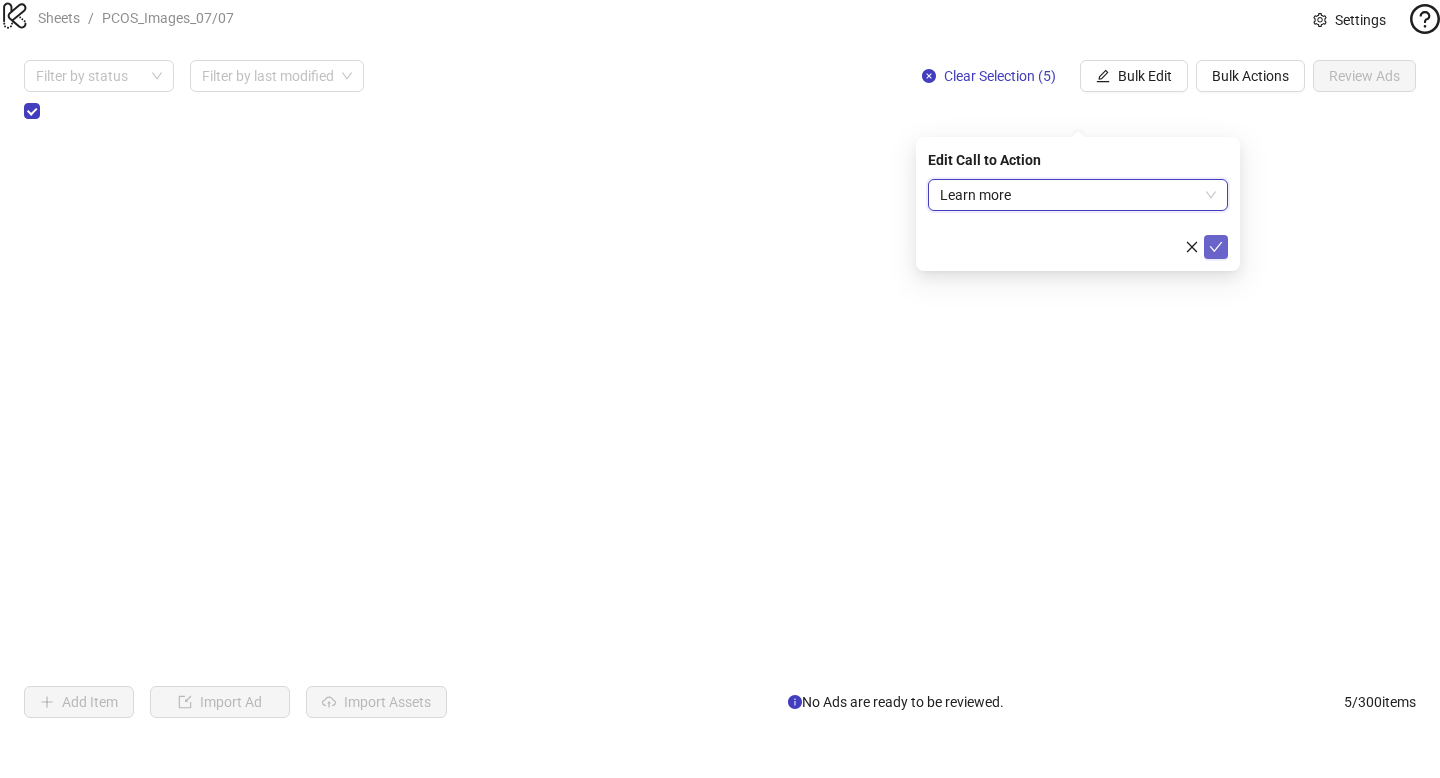 click 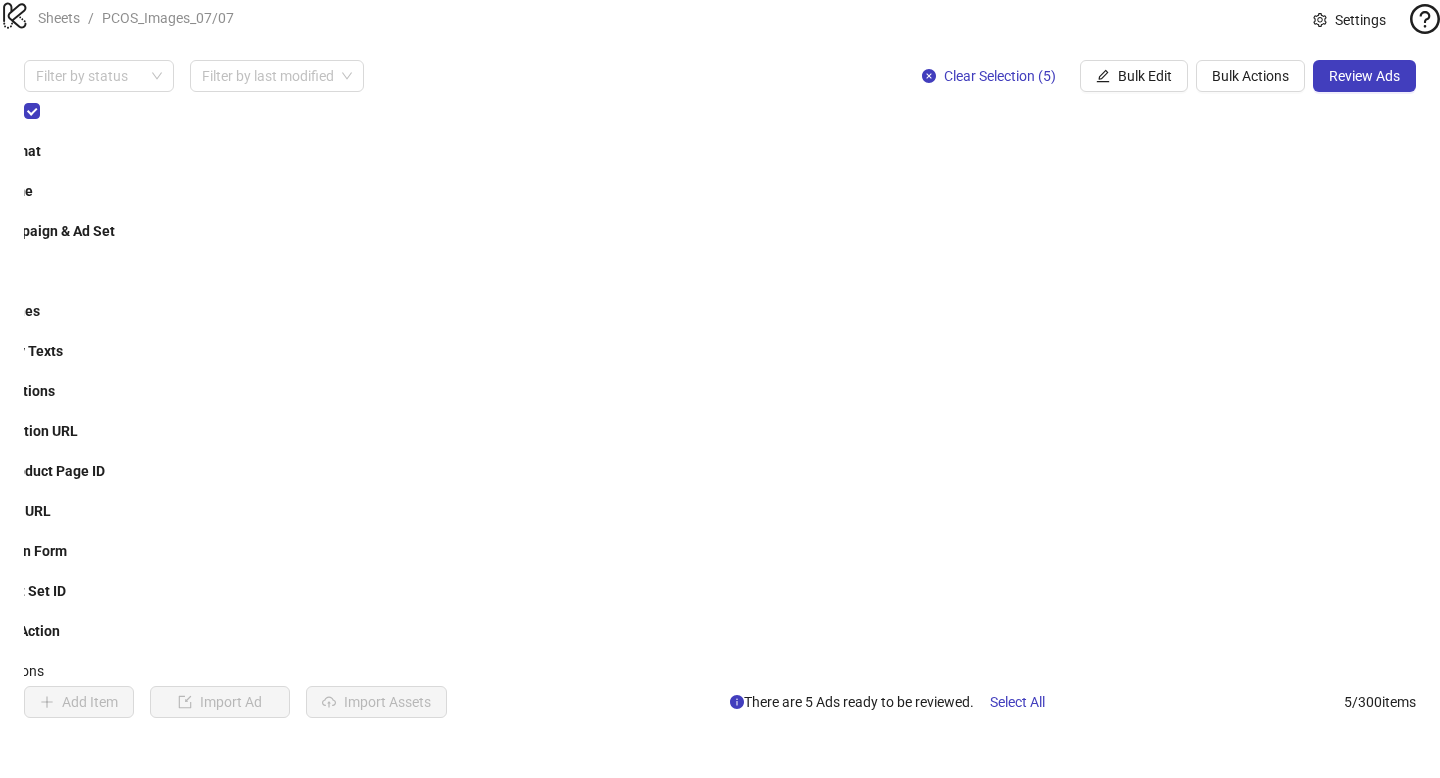 scroll, scrollTop: 0, scrollLeft: 0, axis: both 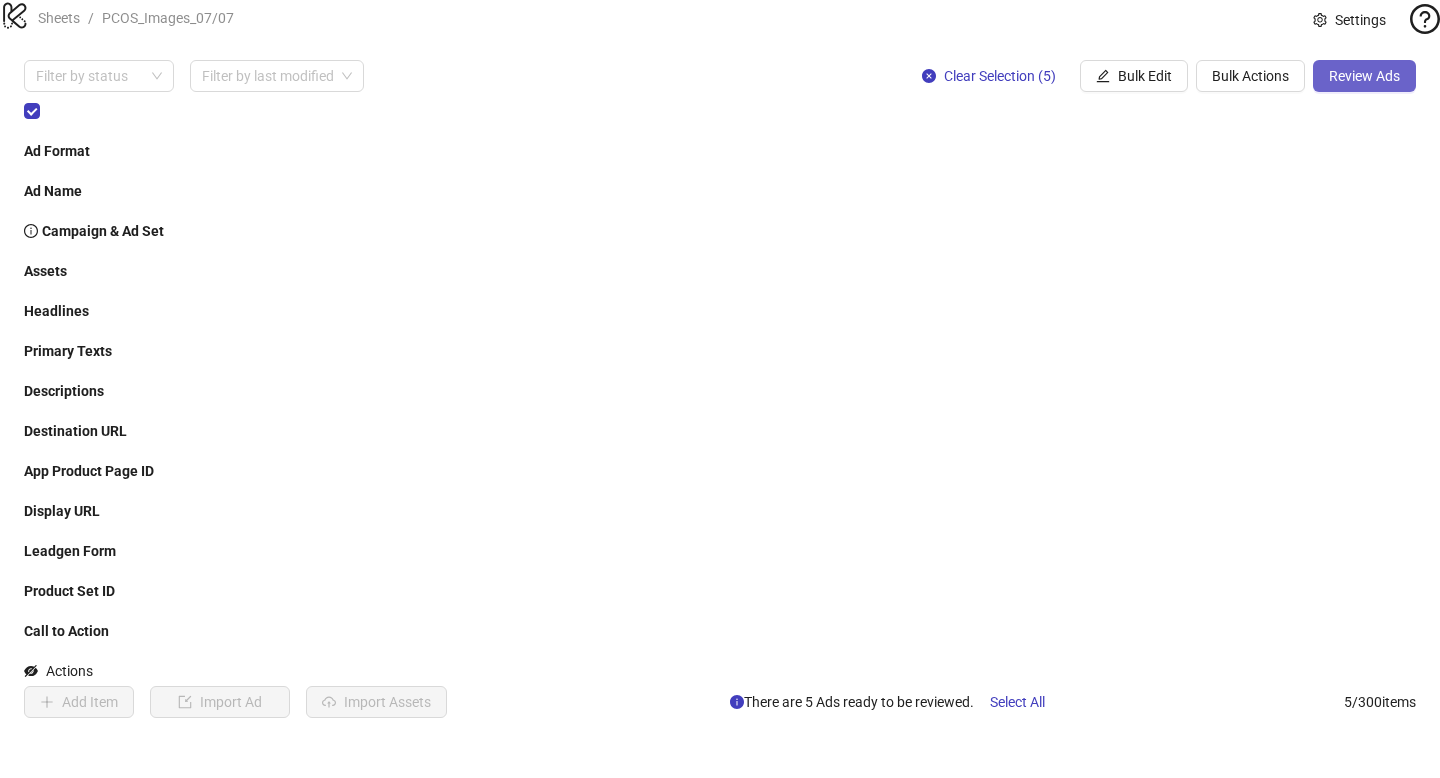 click on "Review Ads" at bounding box center [1364, 76] 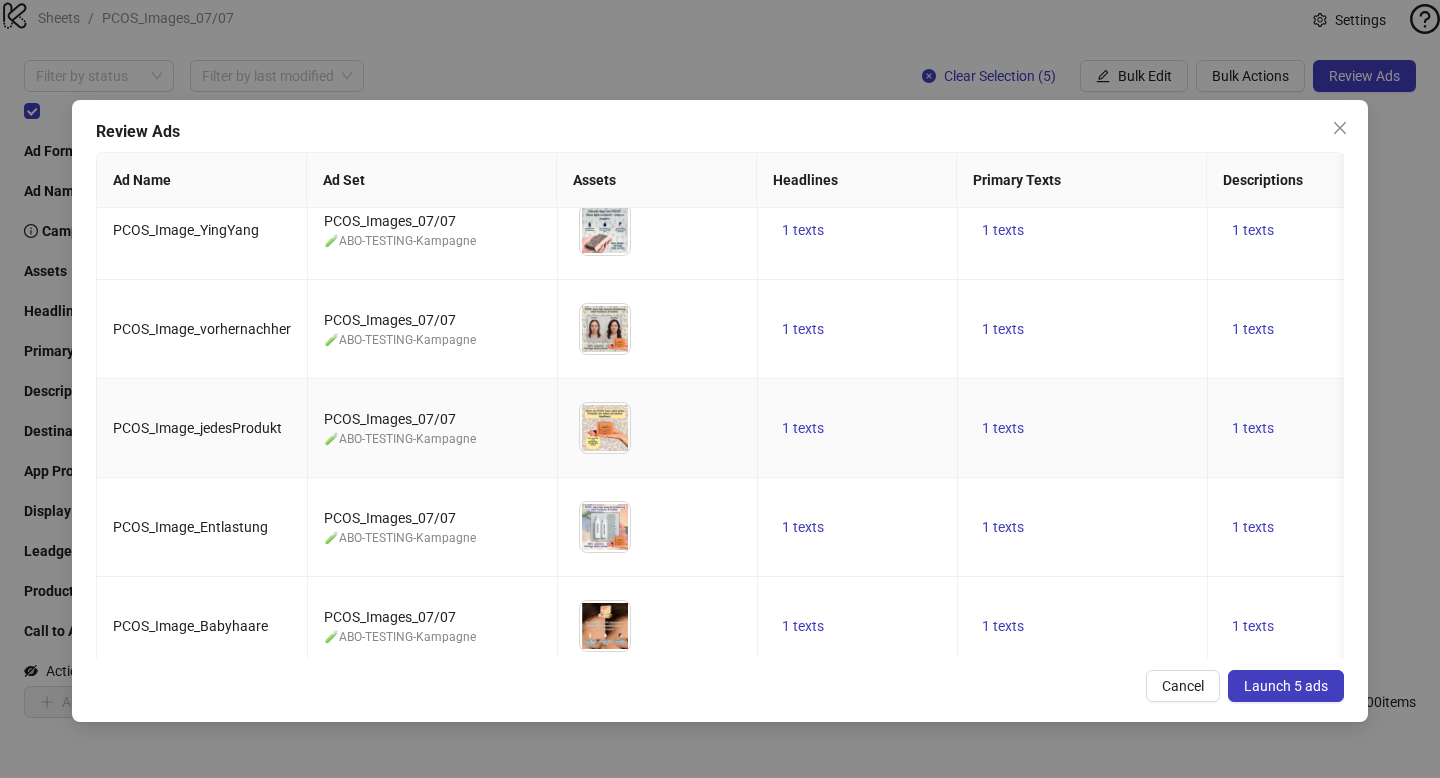 scroll, scrollTop: 0, scrollLeft: 0, axis: both 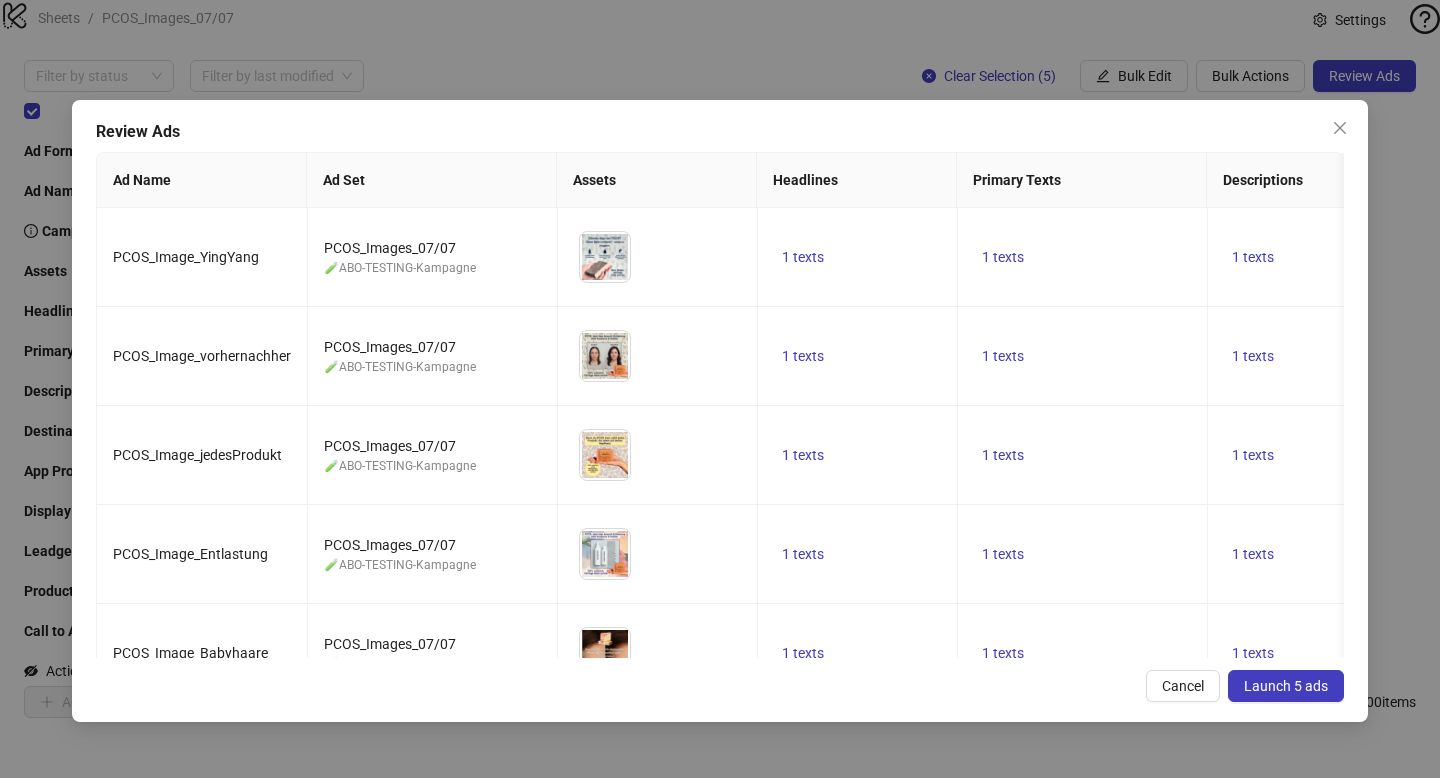 click on "Launch 5 ads" at bounding box center [1286, 686] 